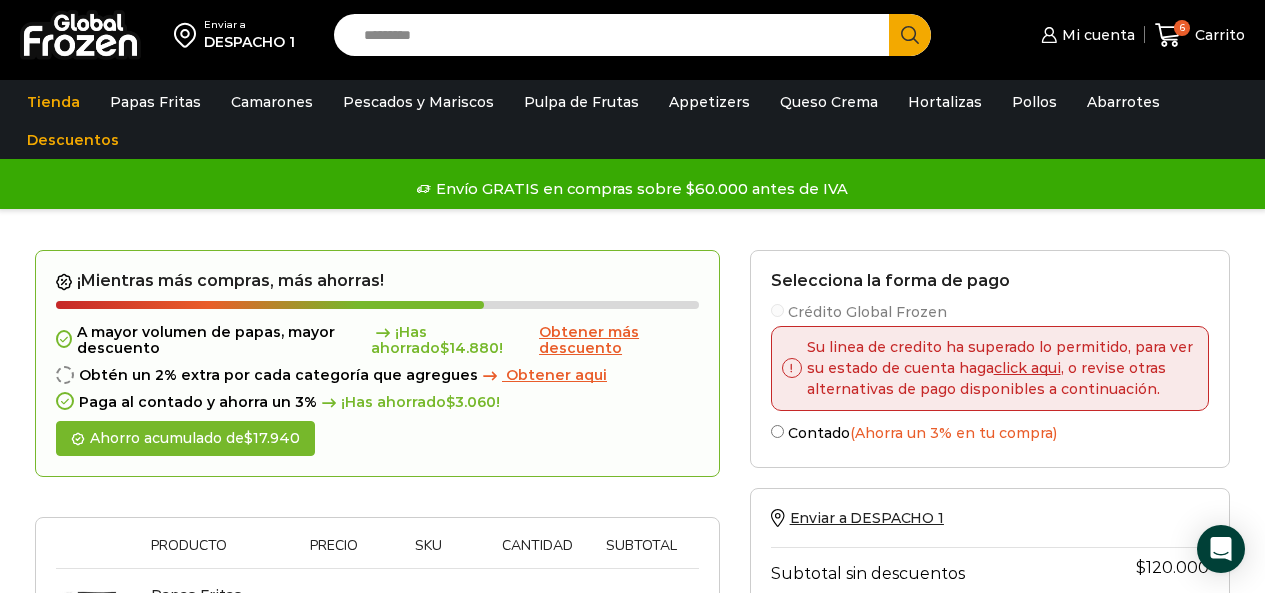 scroll, scrollTop: 300, scrollLeft: 0, axis: vertical 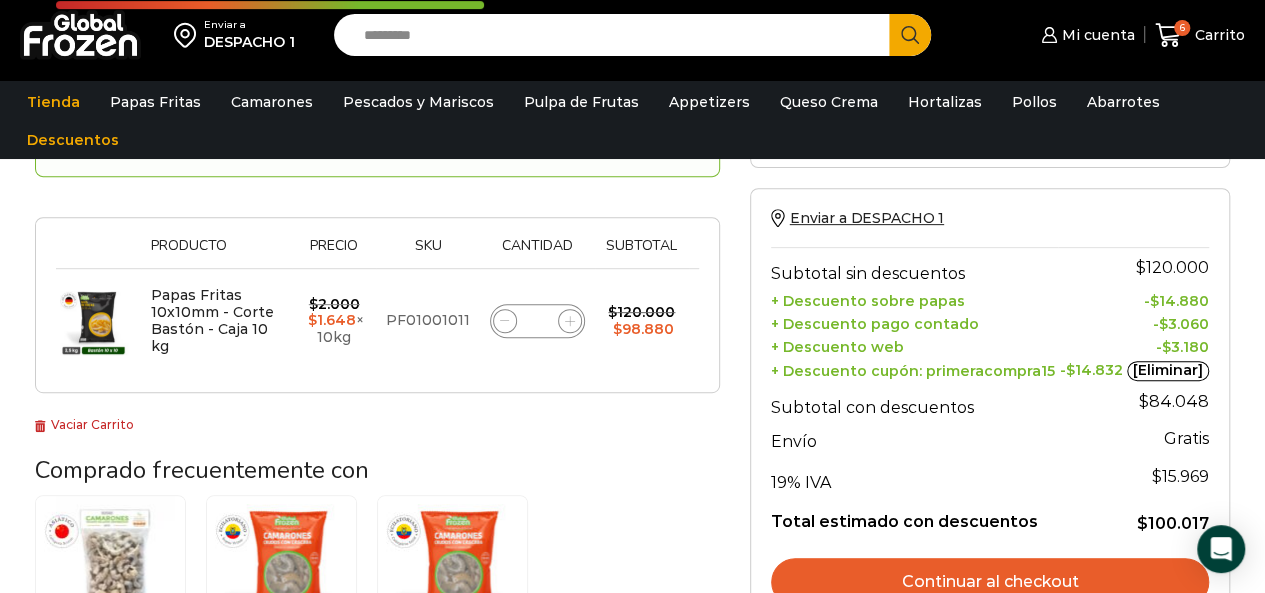click on "Search input" at bounding box center [617, 35] 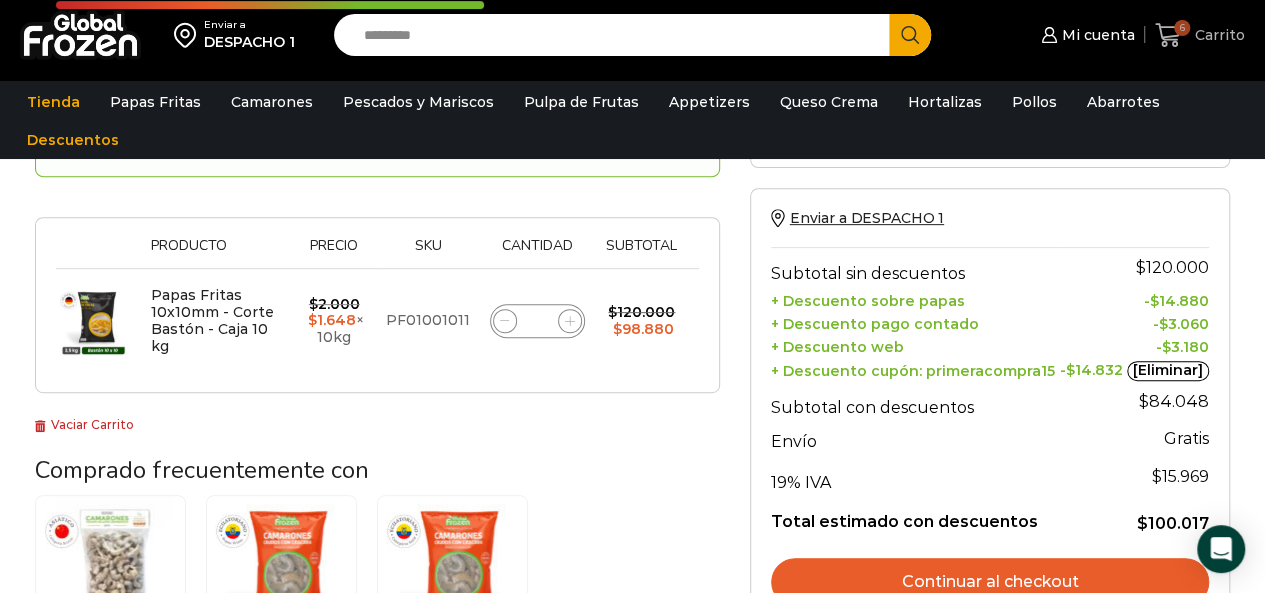 click on "Carrito" at bounding box center (1217, 35) 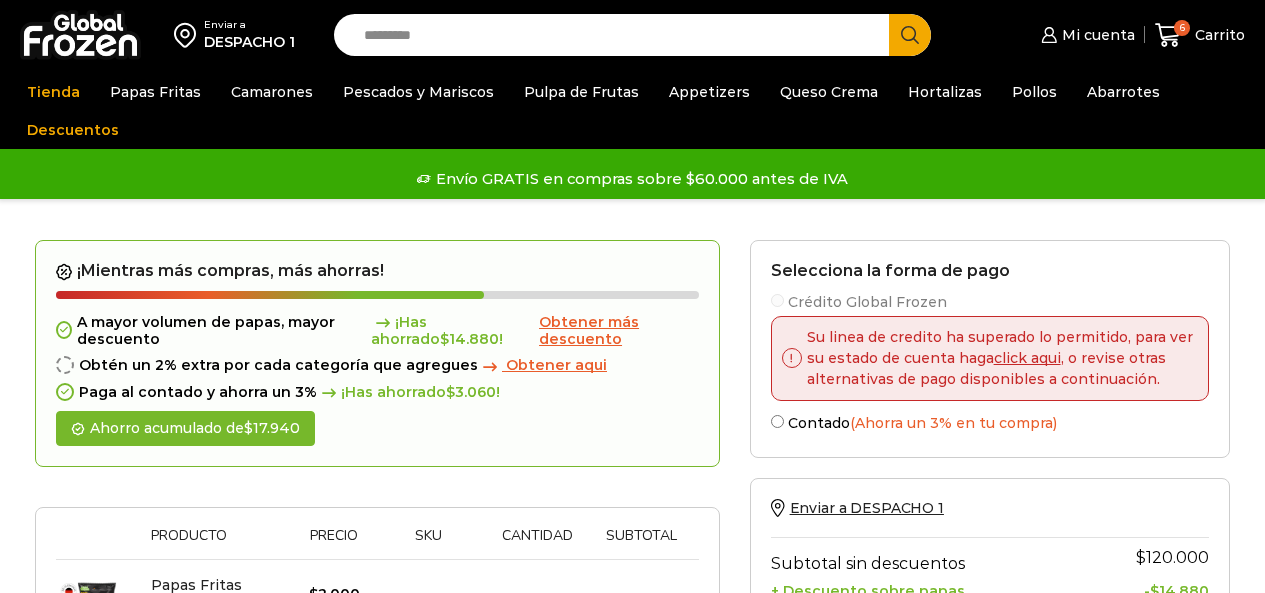 scroll, scrollTop: 0, scrollLeft: 0, axis: both 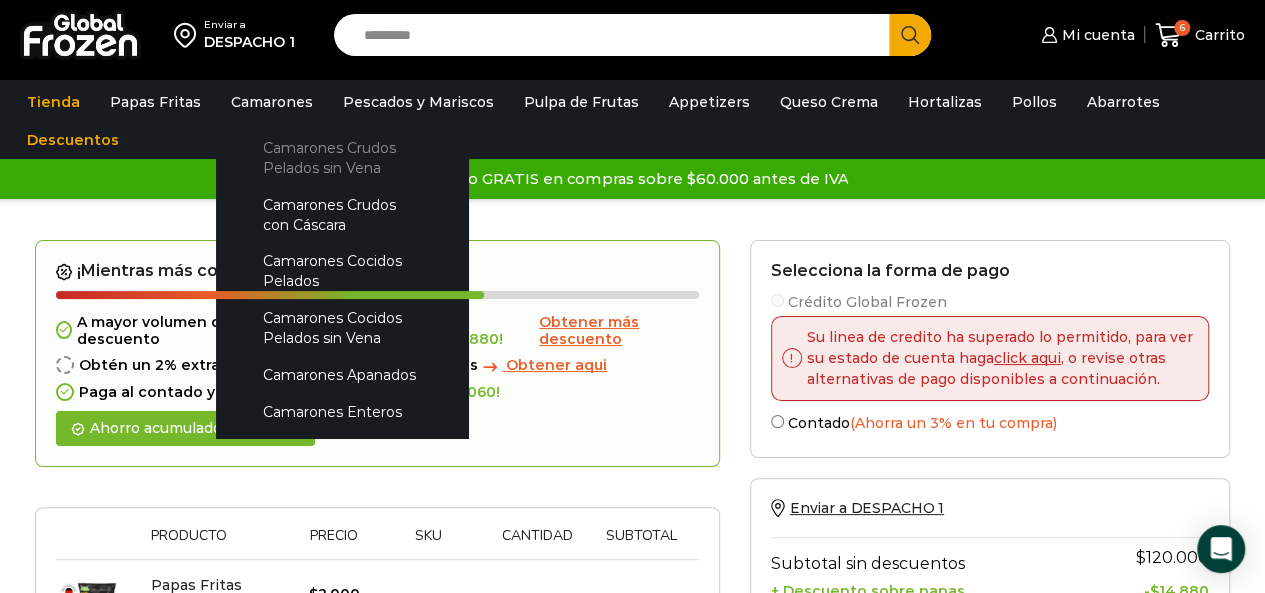 click on "Camarones Crudos Pelados sin Vena" at bounding box center [342, 157] 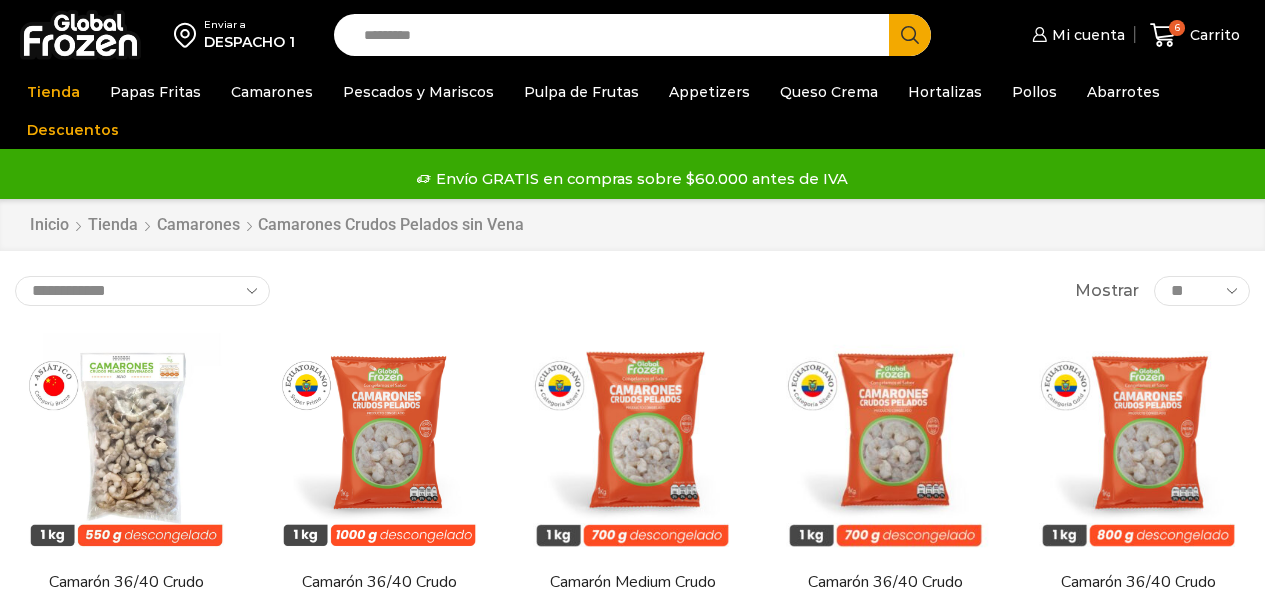 scroll, scrollTop: 0, scrollLeft: 0, axis: both 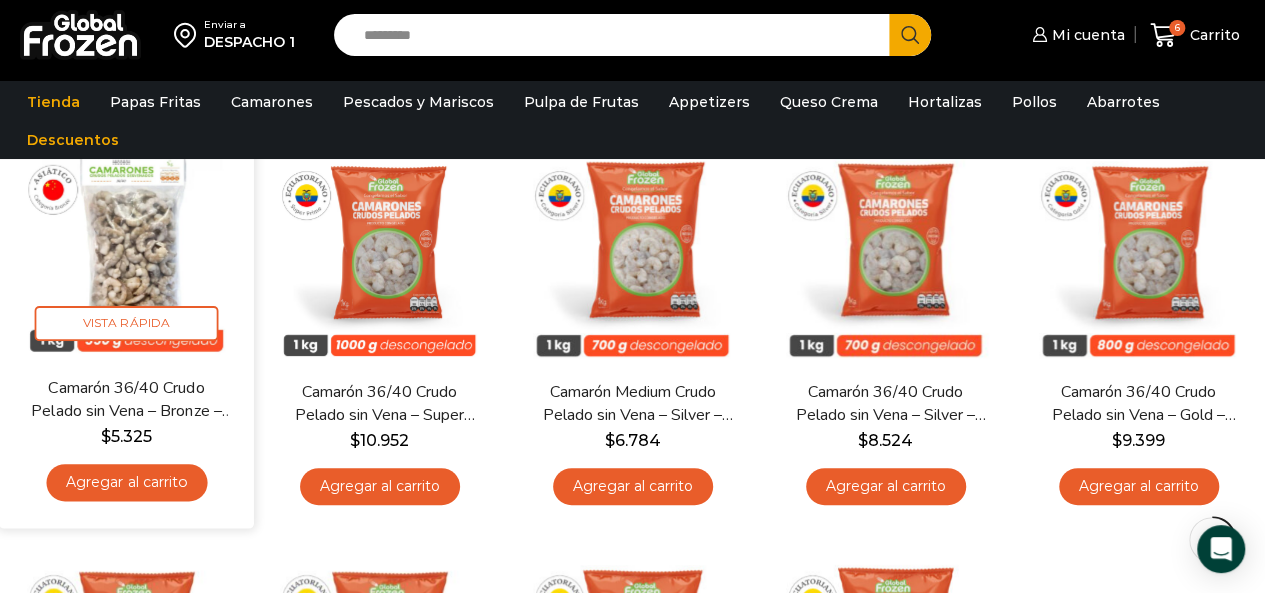 click at bounding box center [126, 249] 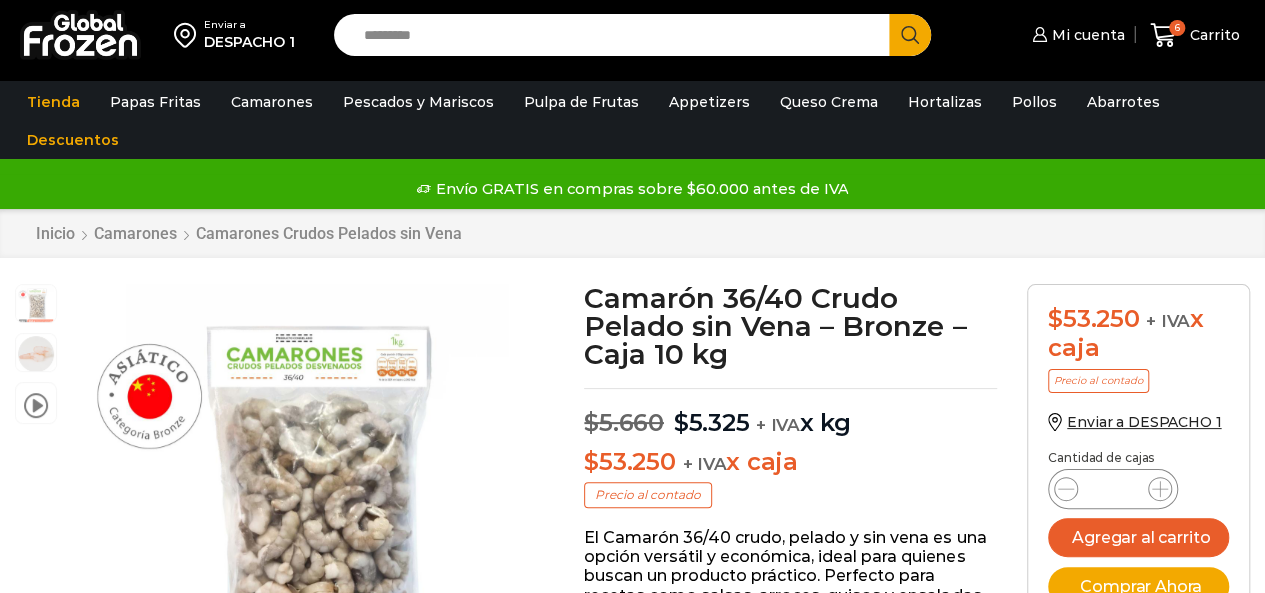 scroll, scrollTop: 1, scrollLeft: 0, axis: vertical 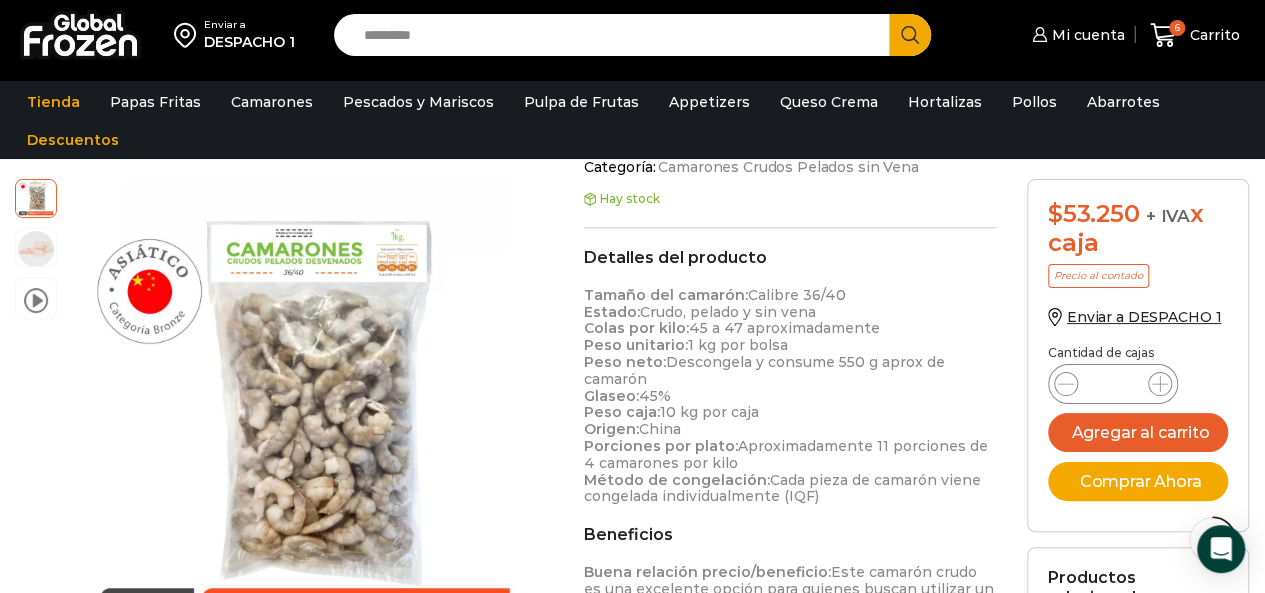 drag, startPoint x: 640, startPoint y: 393, endPoint x: 673, endPoint y: 392, distance: 33.01515 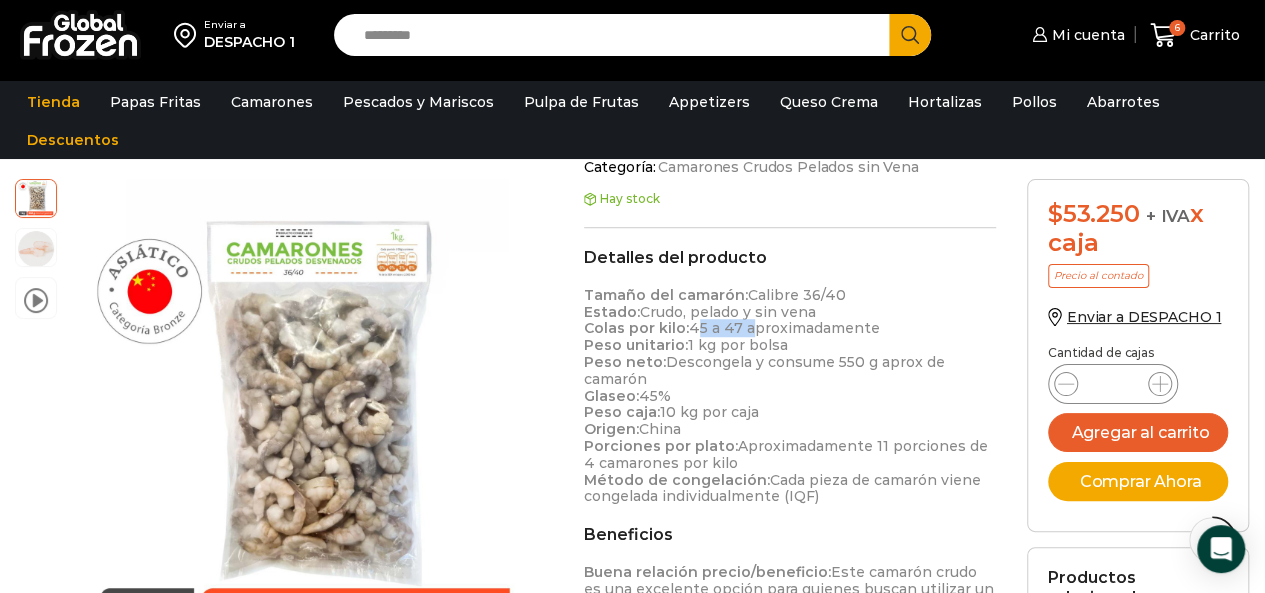 drag, startPoint x: 689, startPoint y: 324, endPoint x: 744, endPoint y: 325, distance: 55.00909 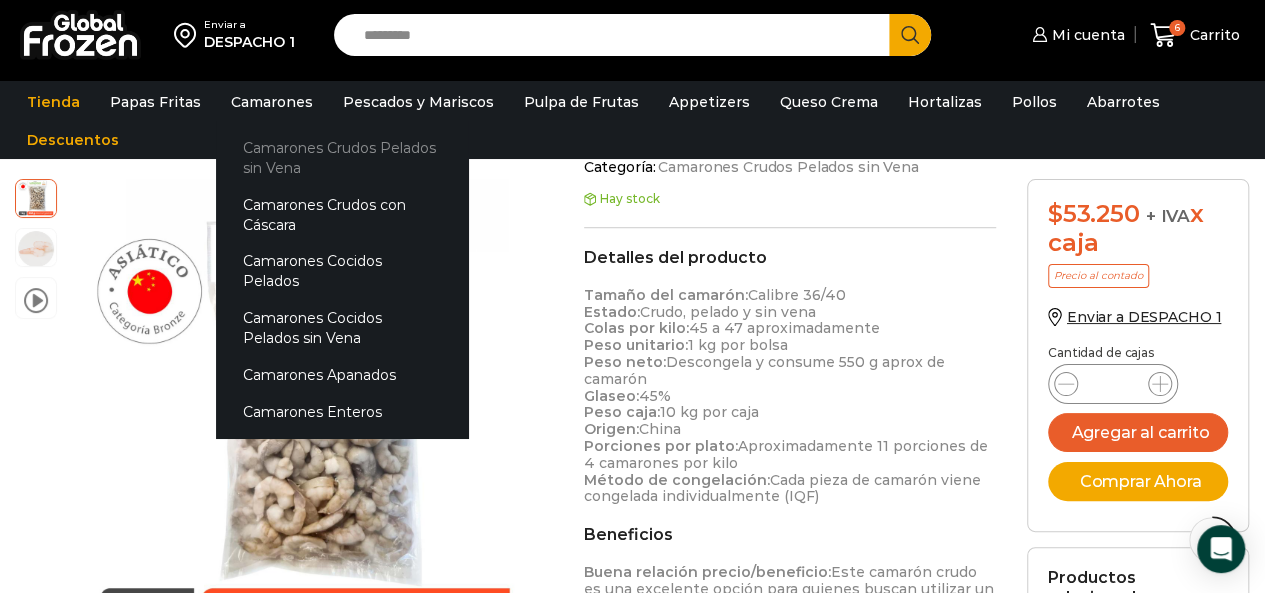 click on "Camarones Crudos Pelados sin Vena" at bounding box center (342, 157) 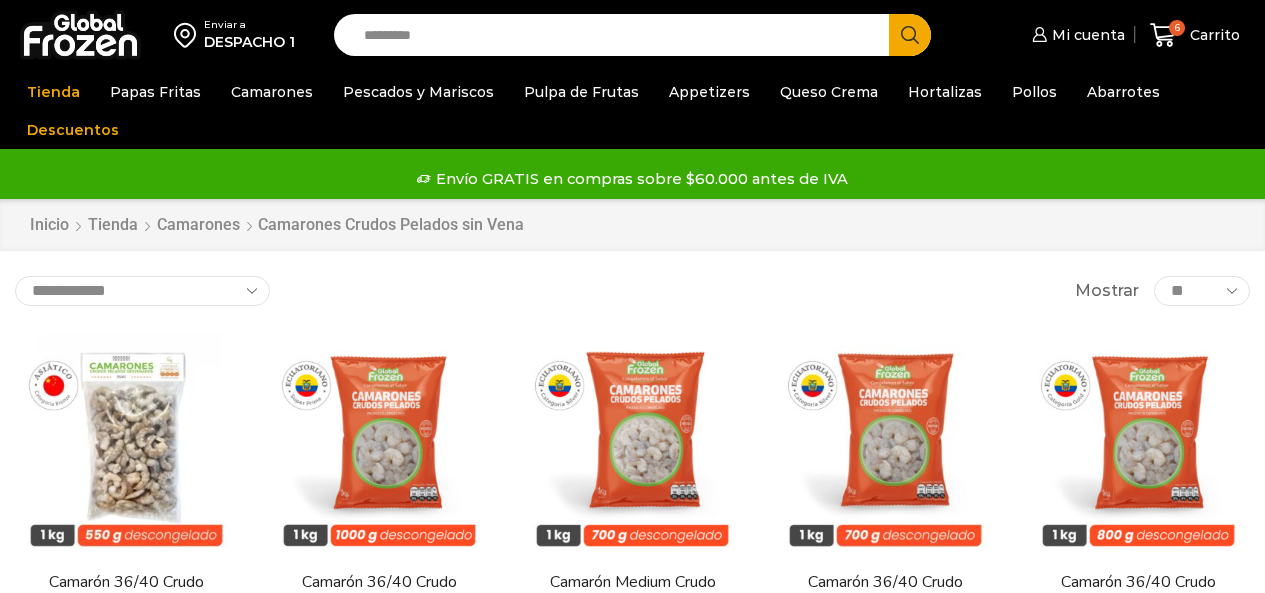 scroll, scrollTop: 0, scrollLeft: 0, axis: both 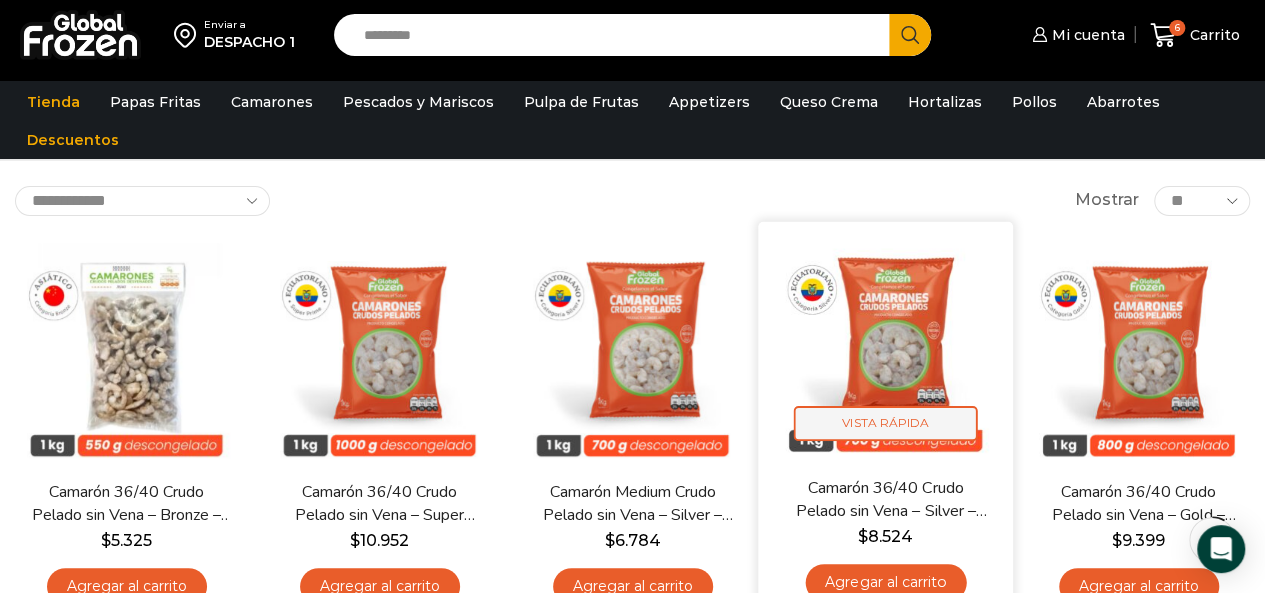 click on "Vista Rápida" at bounding box center [886, 423] 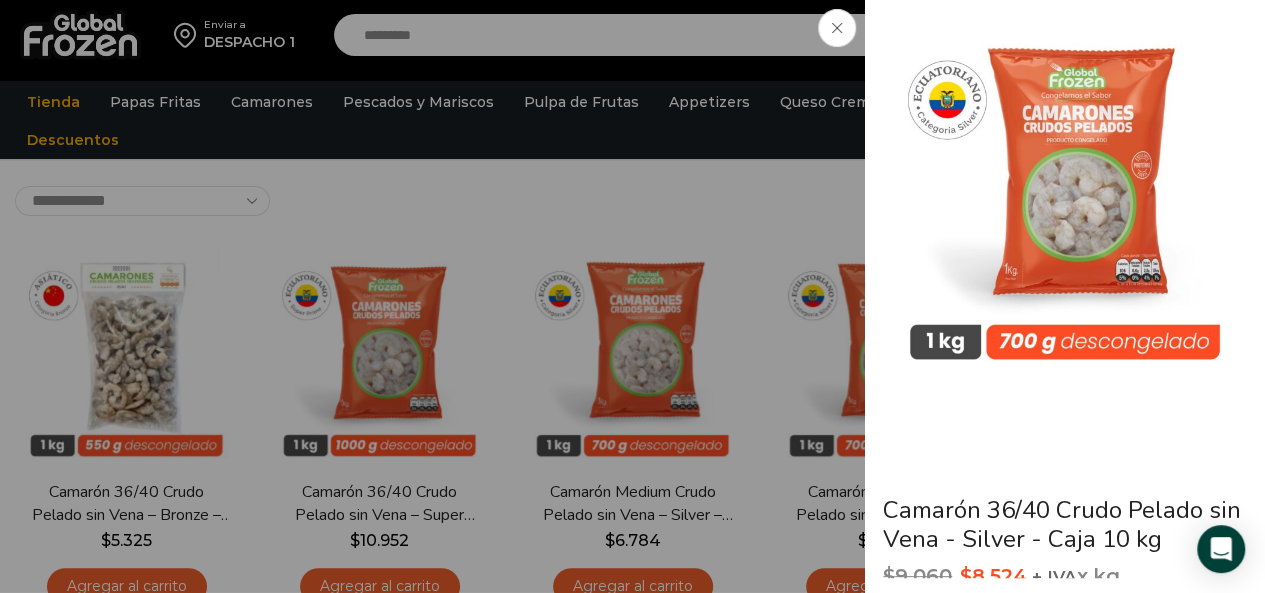 click on "Camarón 36/40 Crudo Pelado sin Vena - Silver - Caja 10 kg
$ 9.060   Original price was: $9.060. $ 8.524 Current price is: $8.524.   + IVA  x kg
$ 85.240   + IVA  x caja
Precio al contado
Además, este camarón cuenta con baja presencia de fosfatos y está libre de antibióticos, garantizando una textura y sabor excepcionales. Gracias a su congelación individual (IQF), es posible descongelar solo la cantidad necesaria, preservando la calidad del resto. Cada kilo contiene 700 gramos netos de camarón, perfecto para 14 porciones aprox de 4 camarones cada una.
$ 85.240    + IVA  x caja" at bounding box center (632, -100) 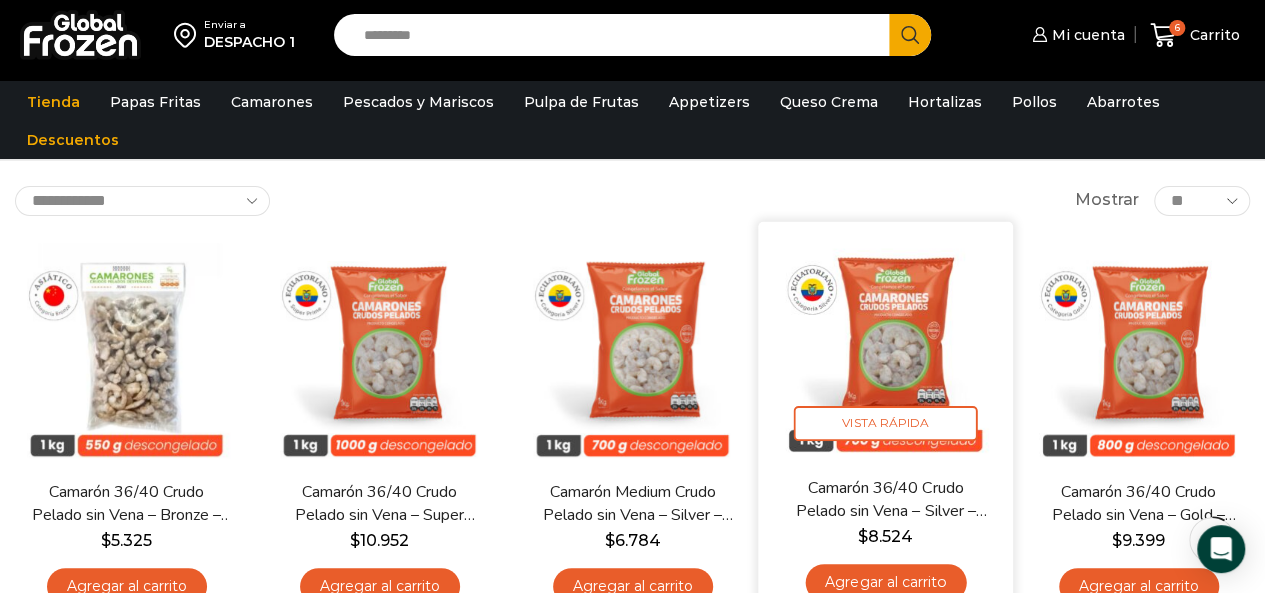 click at bounding box center [885, 349] 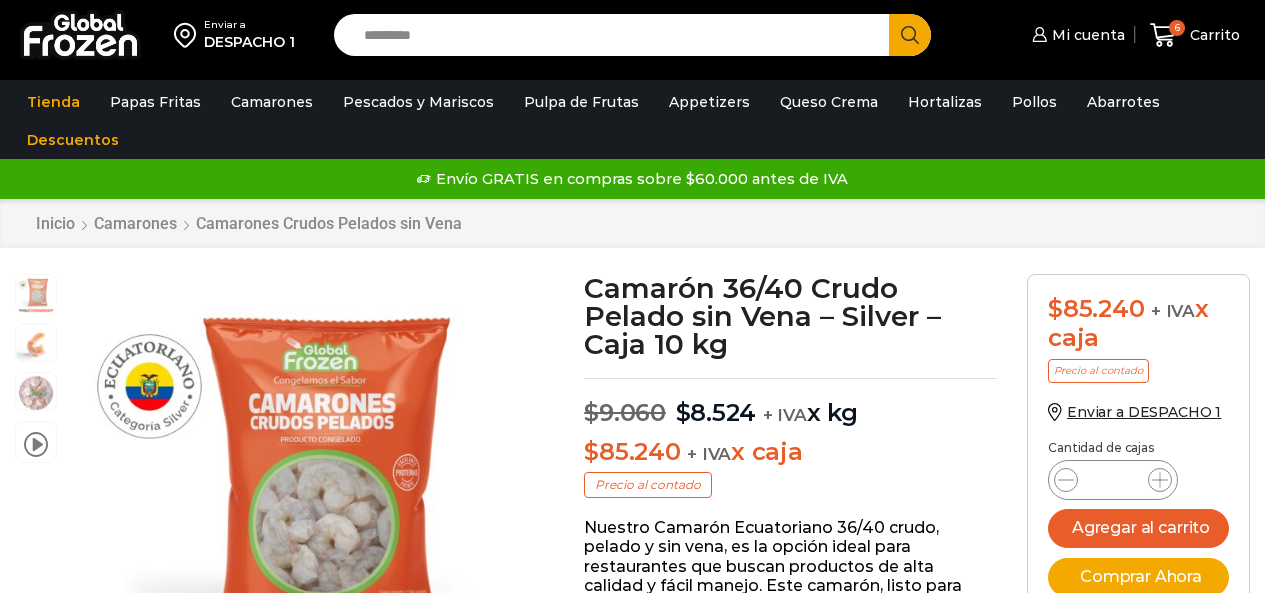 scroll, scrollTop: 0, scrollLeft: 0, axis: both 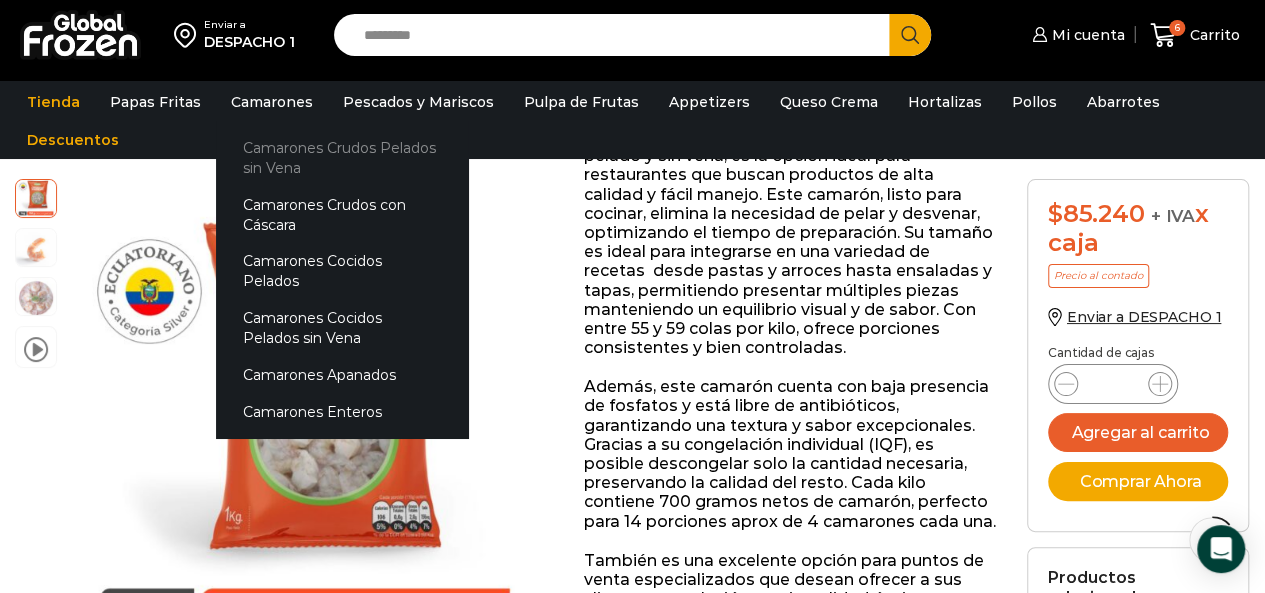 click on "Camarones Crudos Pelados sin Vena" at bounding box center [342, 157] 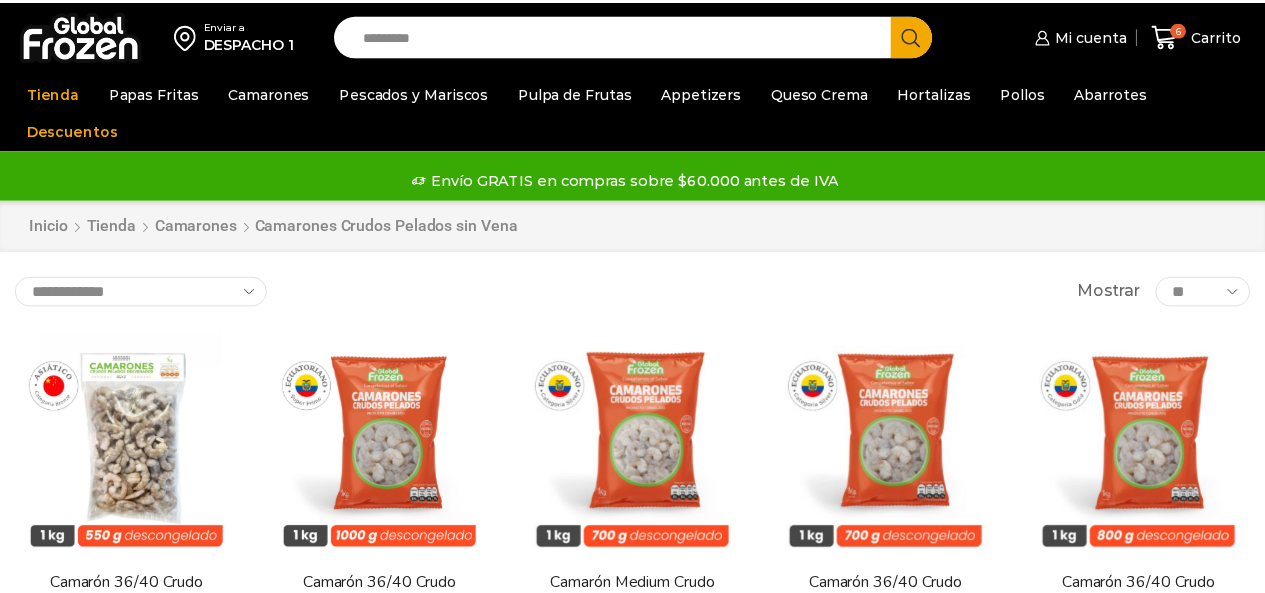 scroll, scrollTop: 0, scrollLeft: 0, axis: both 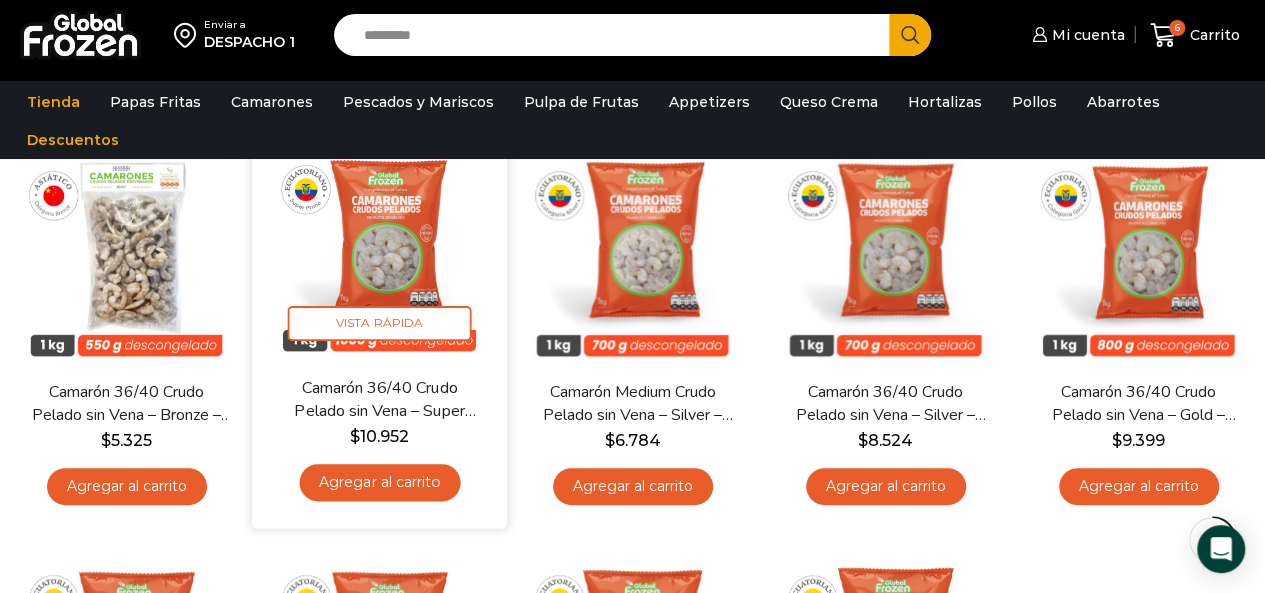 click on "Camarón 36/40 Crudo Pelado sin Vena – Super Prime – Caja 10 kg" at bounding box center (379, 399) 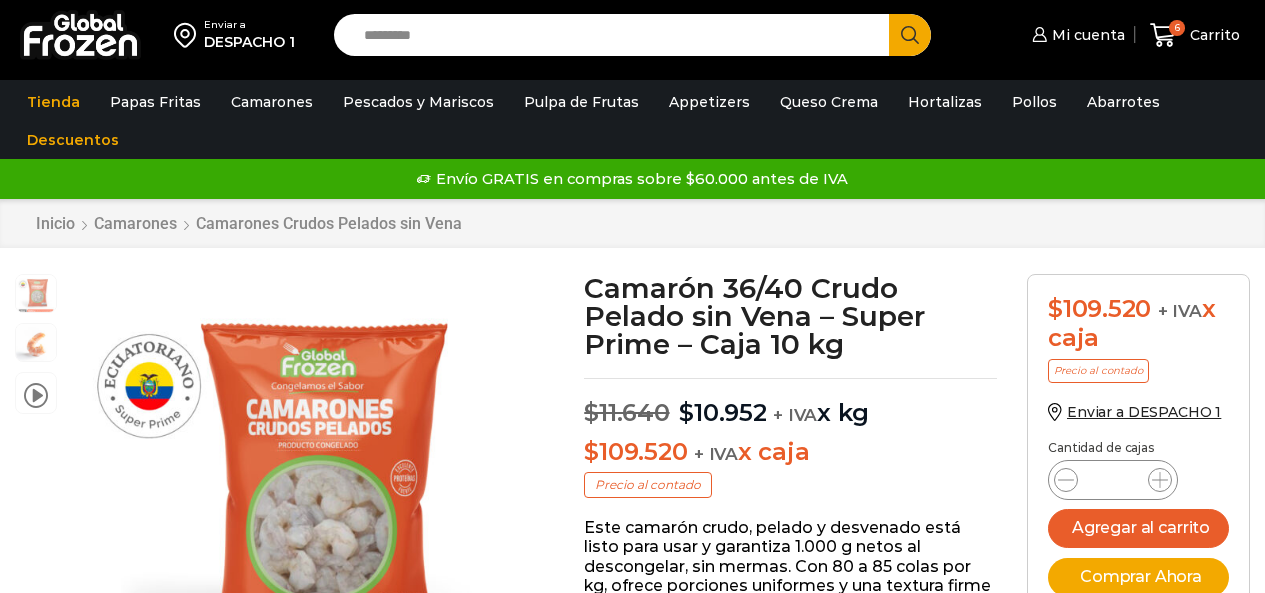 scroll, scrollTop: 0, scrollLeft: 0, axis: both 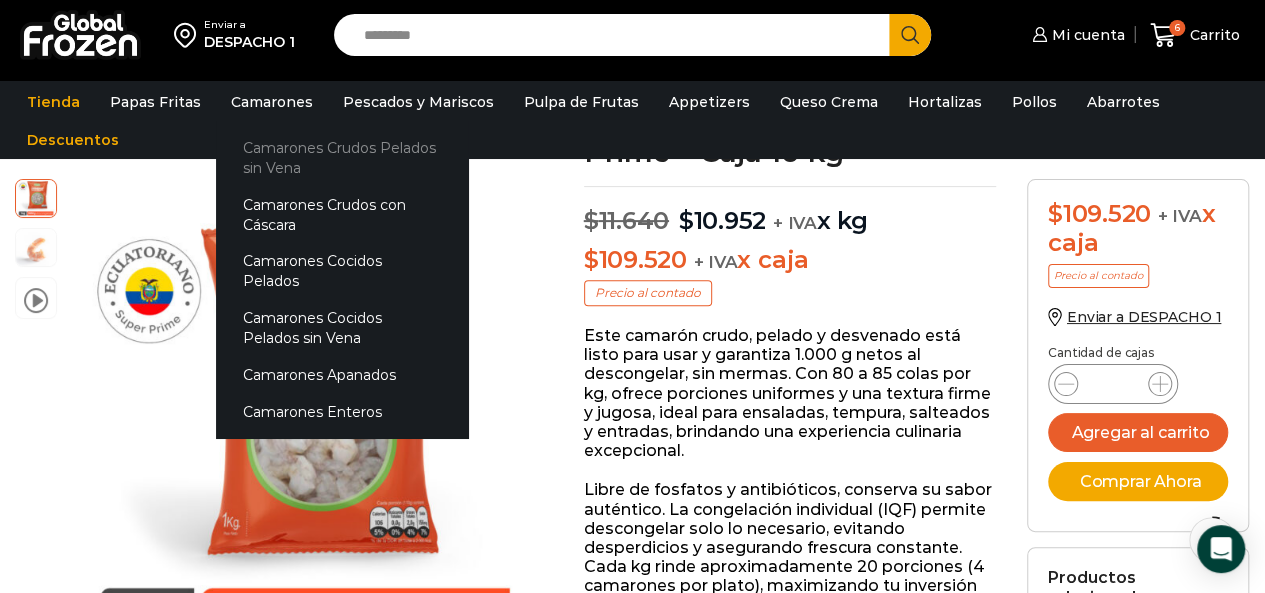 click on "Camarones Crudos Pelados sin Vena" at bounding box center [342, 157] 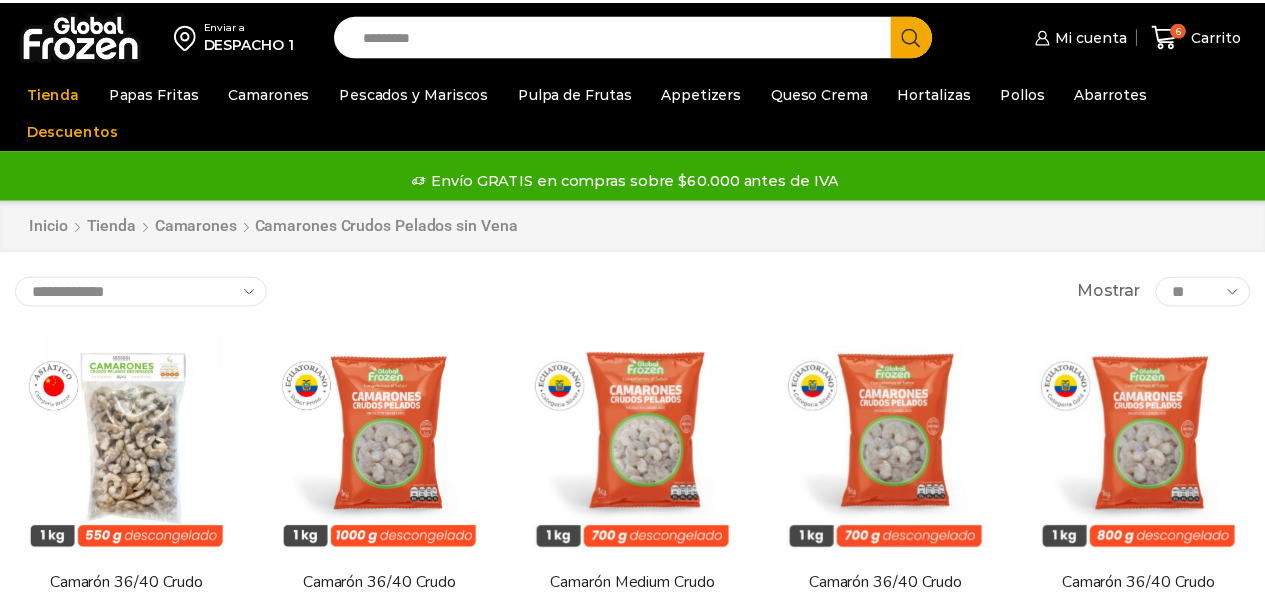 scroll, scrollTop: 0, scrollLeft: 0, axis: both 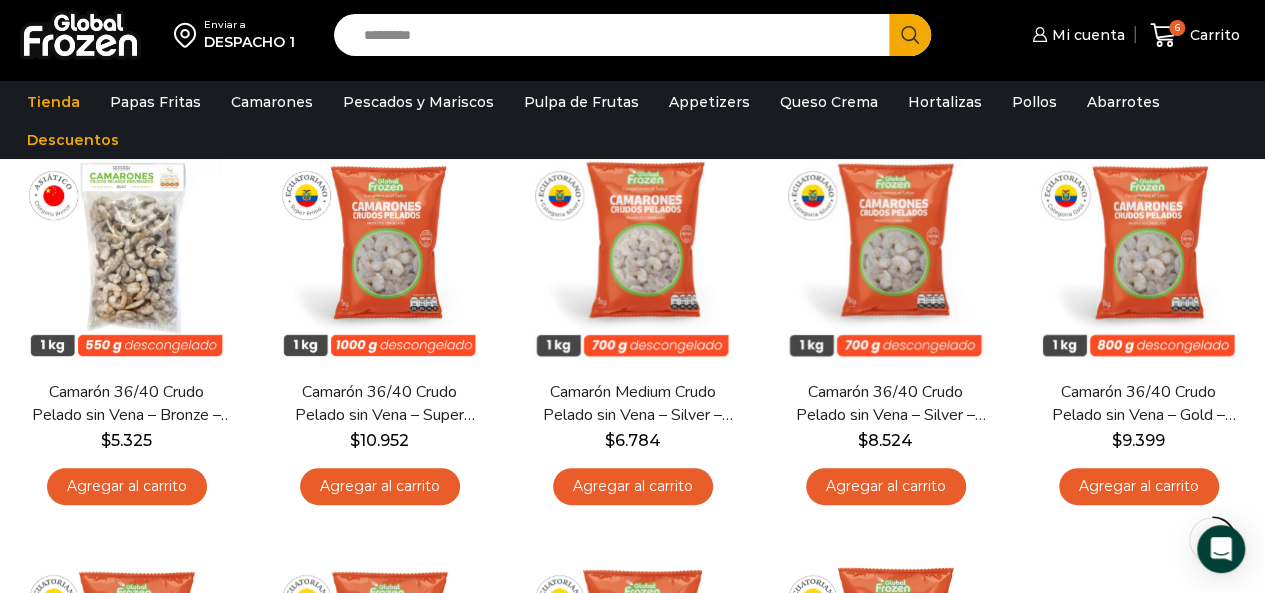 click on "Search input" at bounding box center [617, 35] 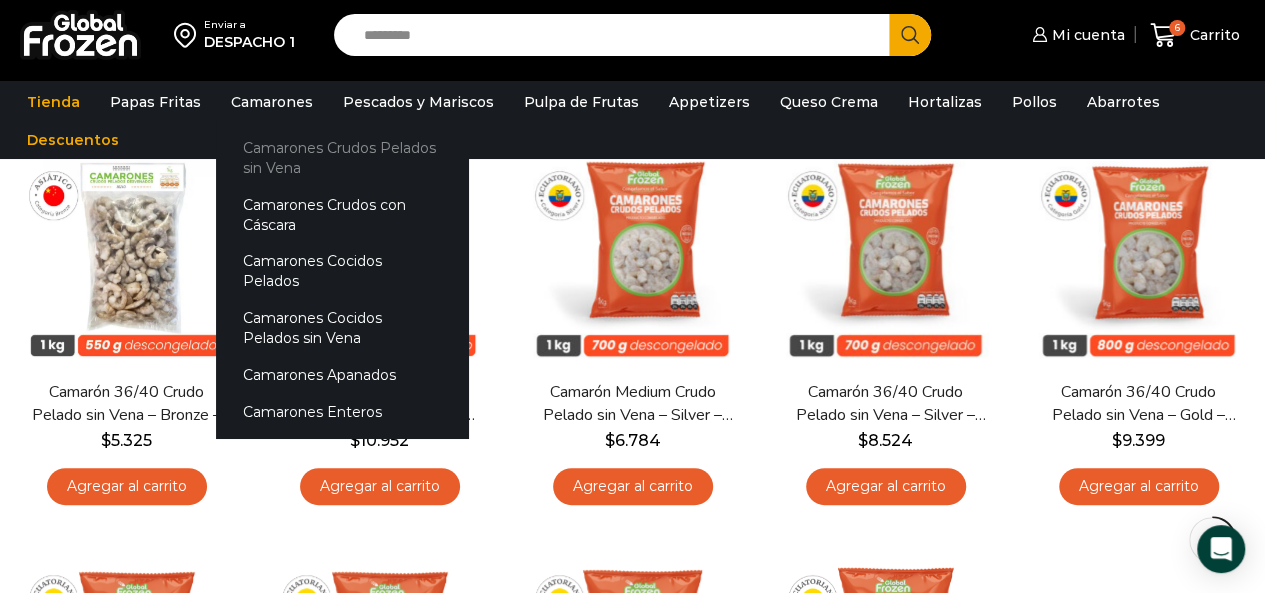 click on "Camarones Crudos Pelados sin Vena" at bounding box center (342, 157) 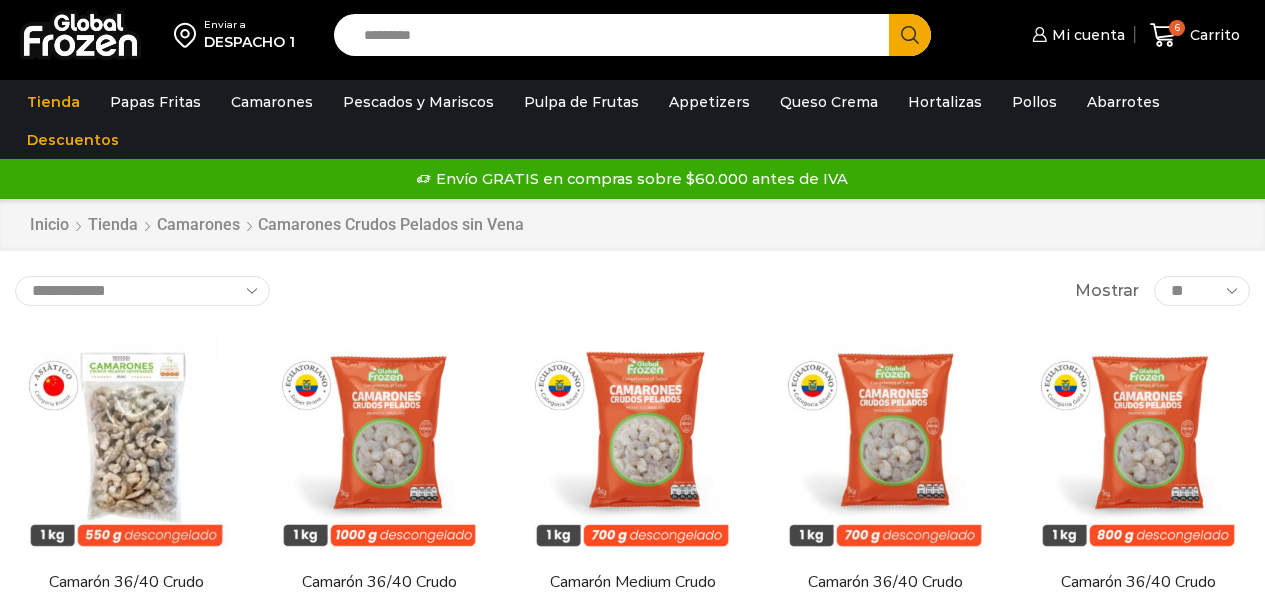 scroll, scrollTop: 0, scrollLeft: 0, axis: both 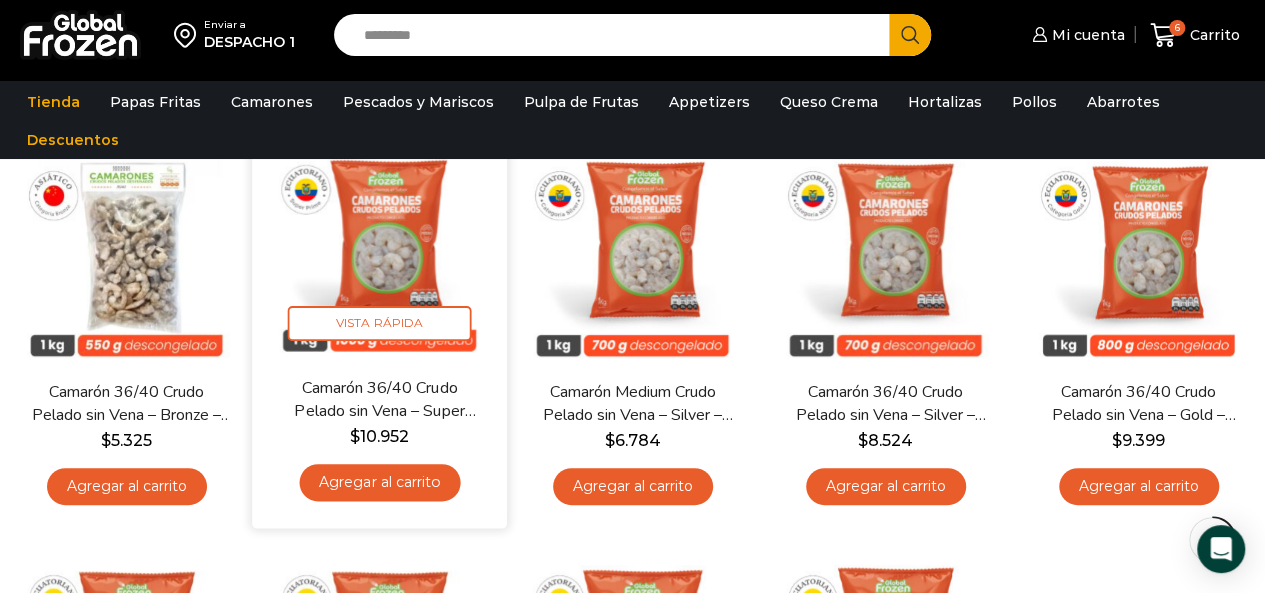 click on "Camarón 36/40 Crudo Pelado sin Vena – Super Prime – Caja 10 kg" at bounding box center [379, 399] 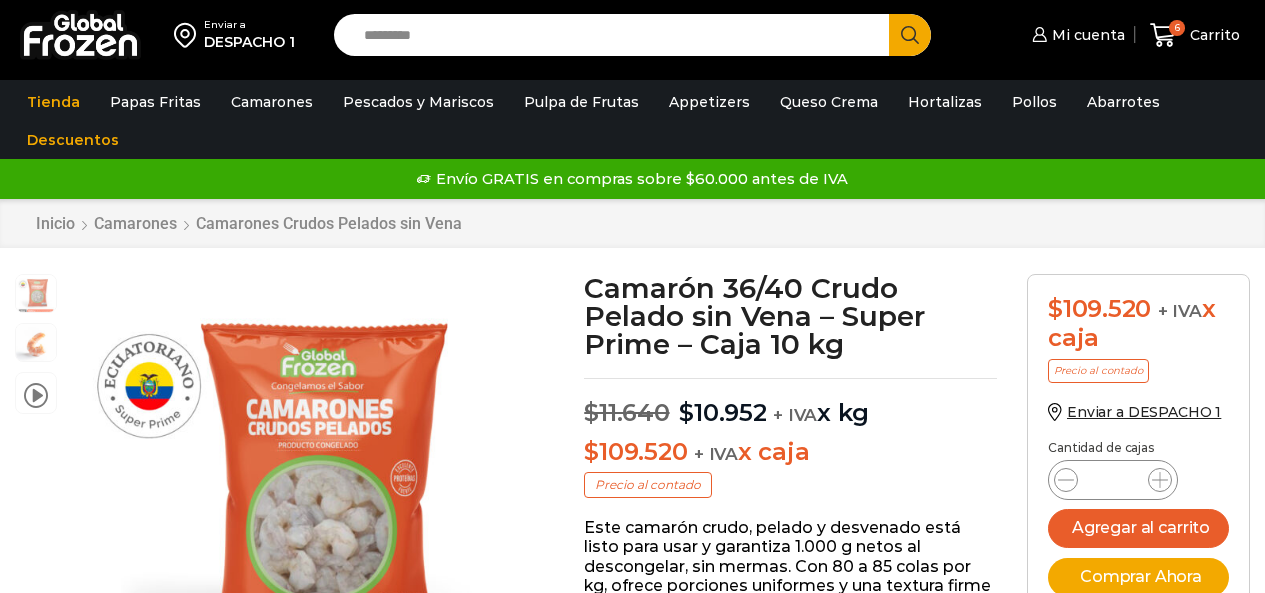scroll, scrollTop: 0, scrollLeft: 0, axis: both 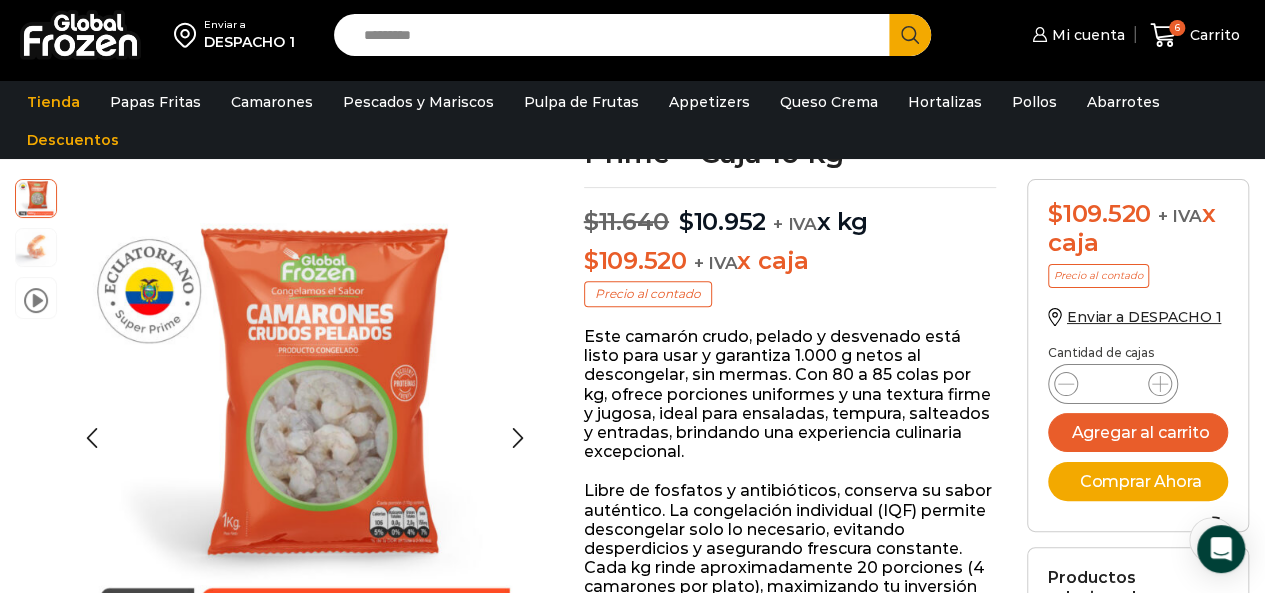 click at bounding box center [36, 246] 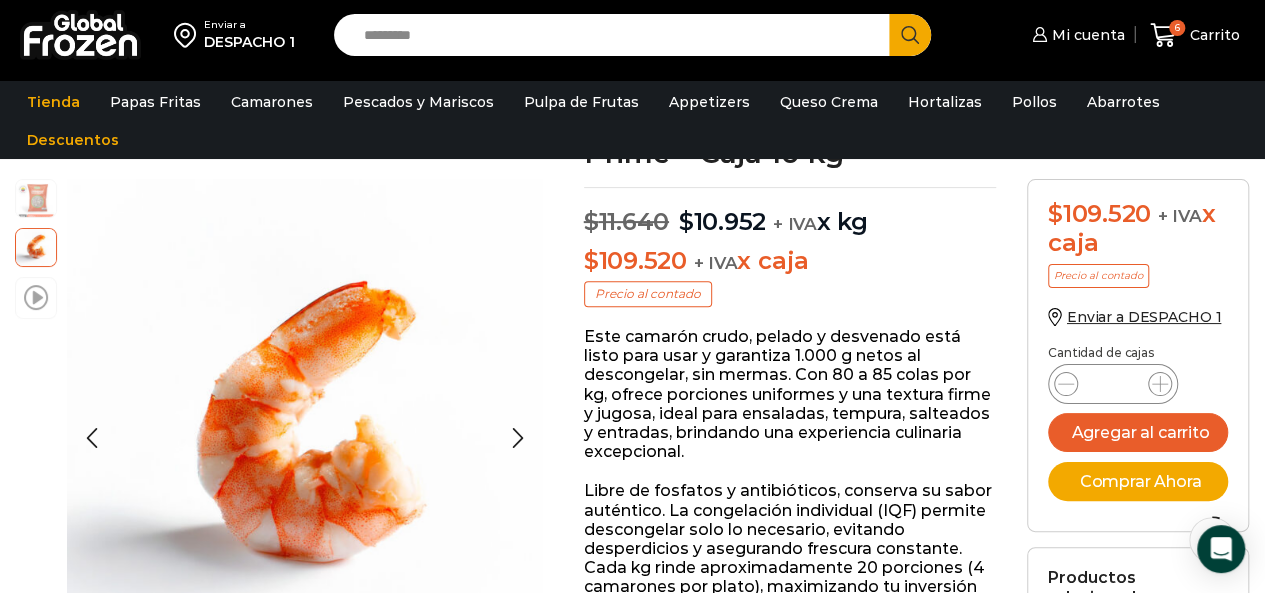 click at bounding box center (36, 296) 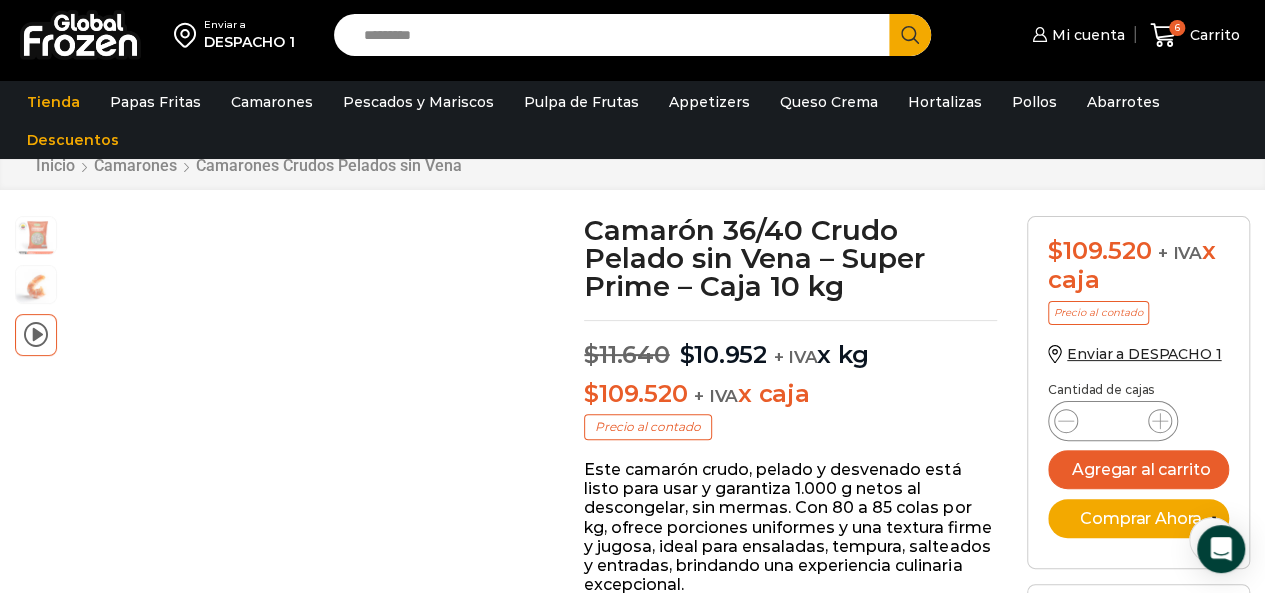 scroll, scrollTop: 100, scrollLeft: 0, axis: vertical 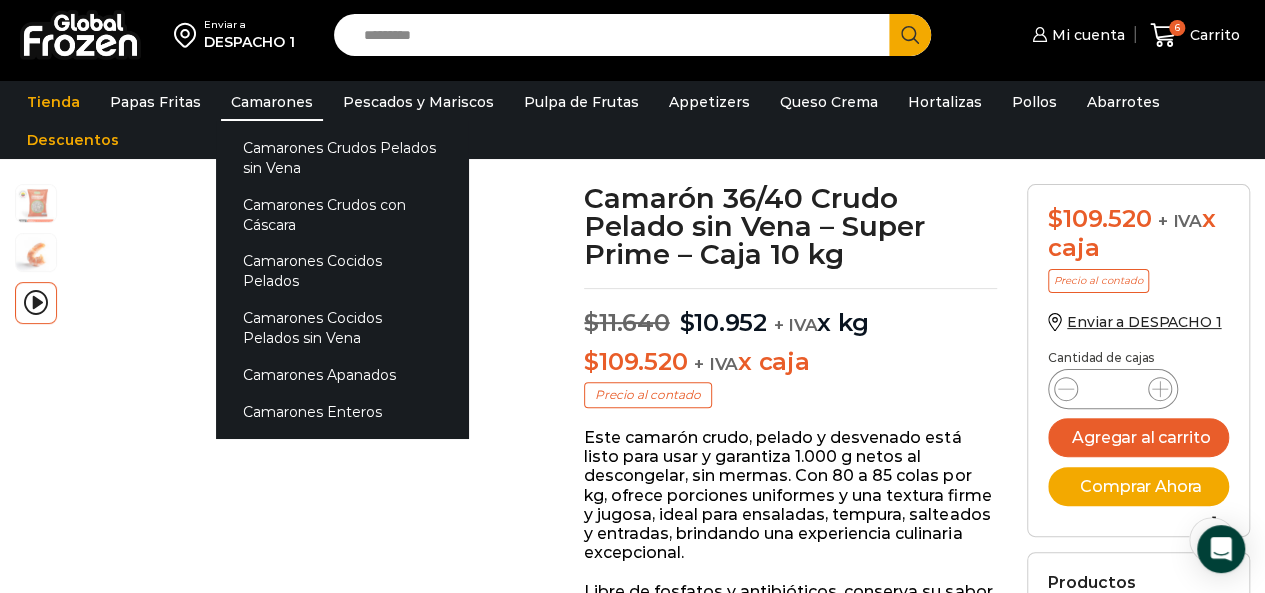 click on "Camarones" at bounding box center [272, 102] 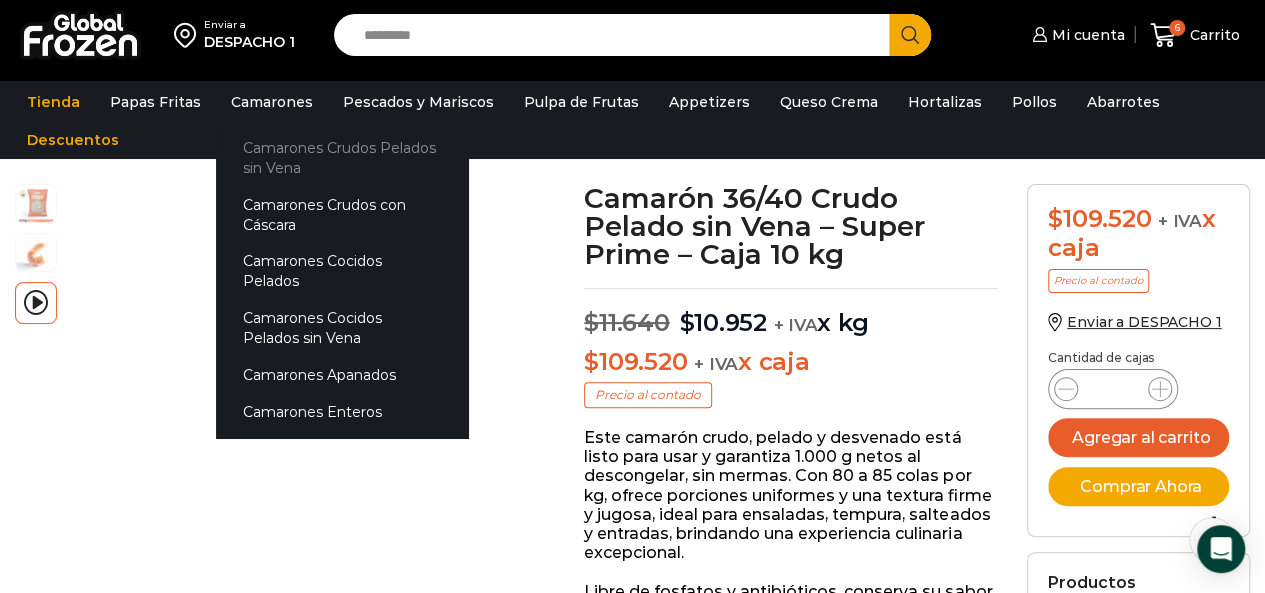 click on "Camarones Crudos Pelados sin Vena" at bounding box center (342, 157) 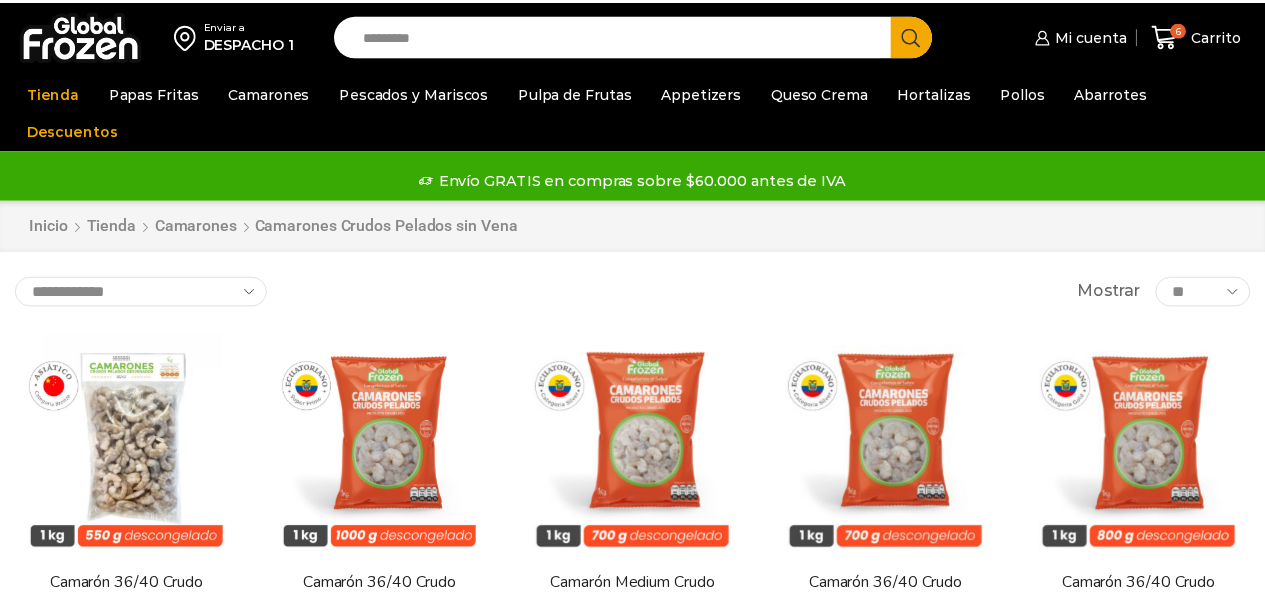 scroll, scrollTop: 0, scrollLeft: 0, axis: both 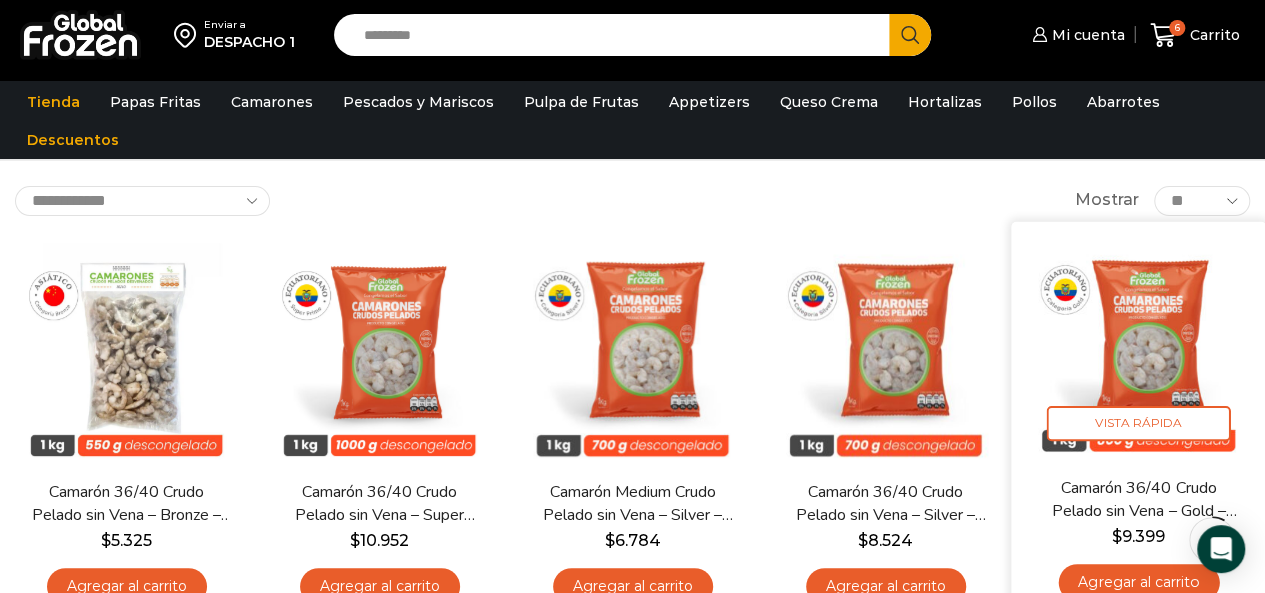 click at bounding box center [1138, 349] 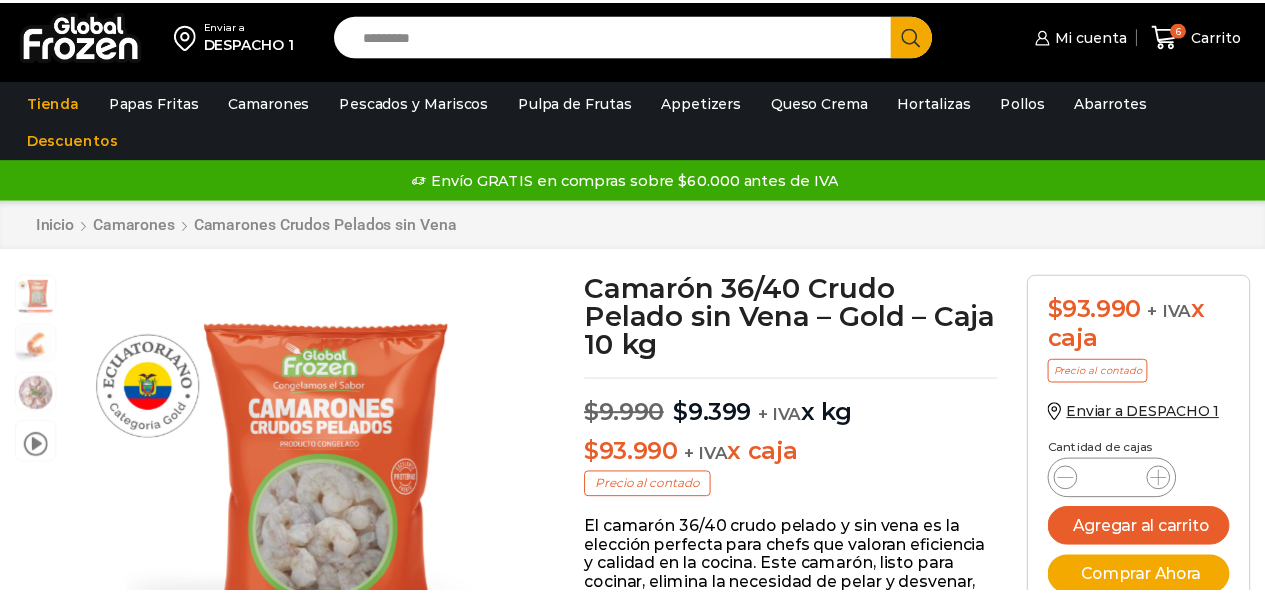 scroll, scrollTop: 0, scrollLeft: 0, axis: both 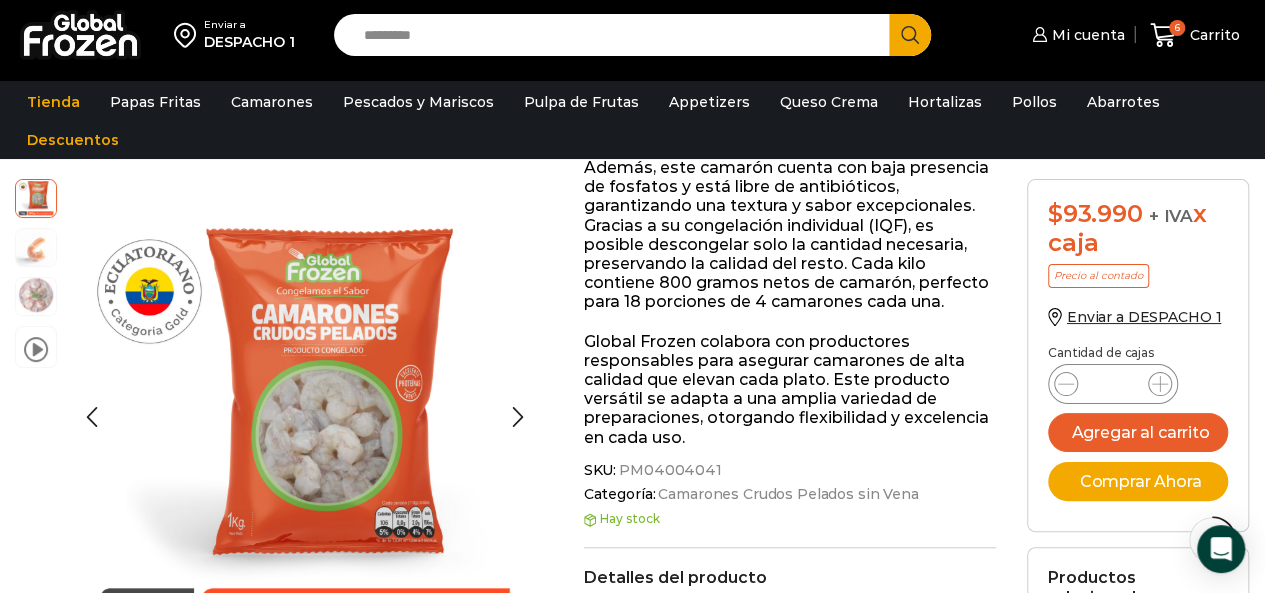 click at bounding box center [36, 295] 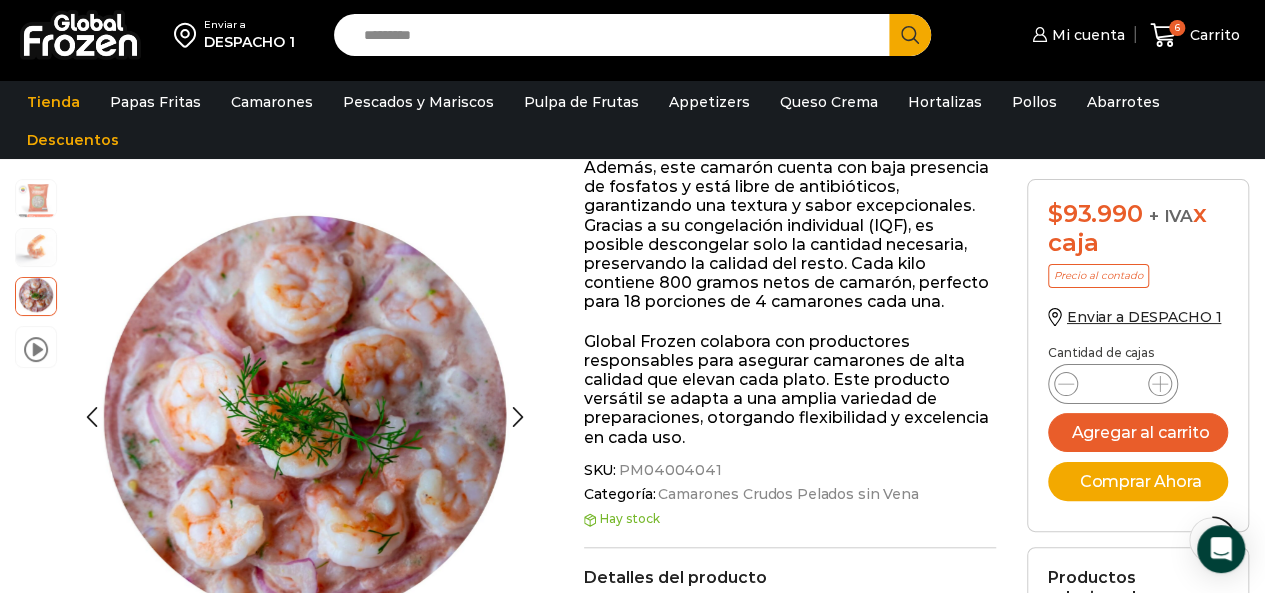 click at bounding box center (36, 246) 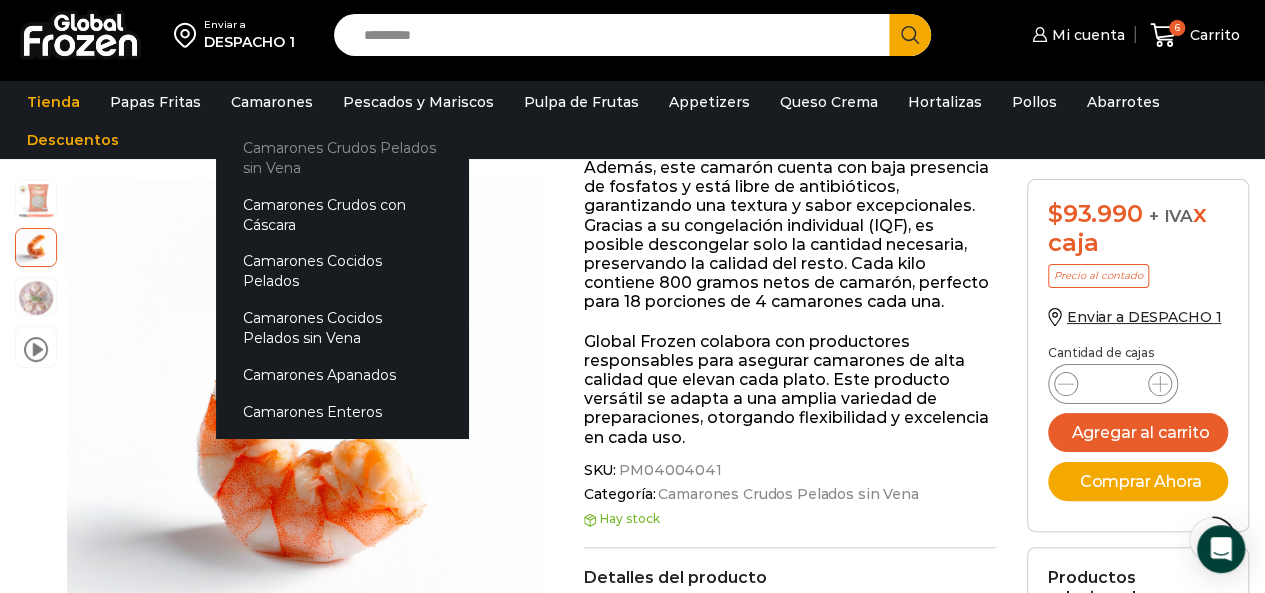 click on "Camarones Crudos Pelados sin Vena" at bounding box center (342, 157) 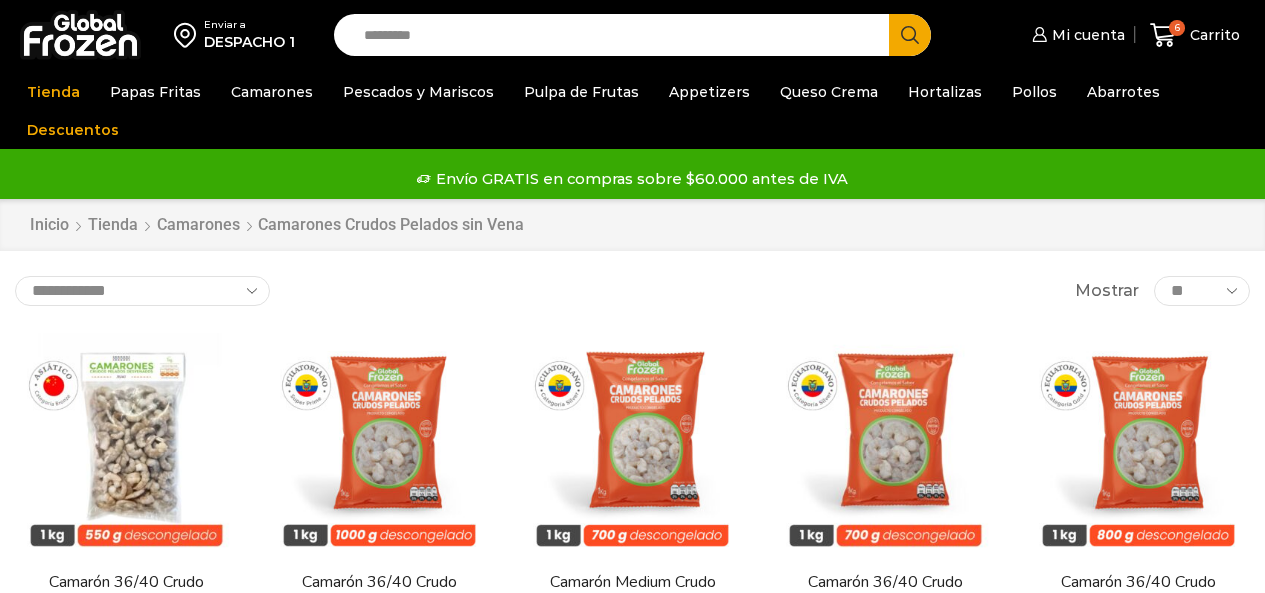 scroll, scrollTop: 0, scrollLeft: 0, axis: both 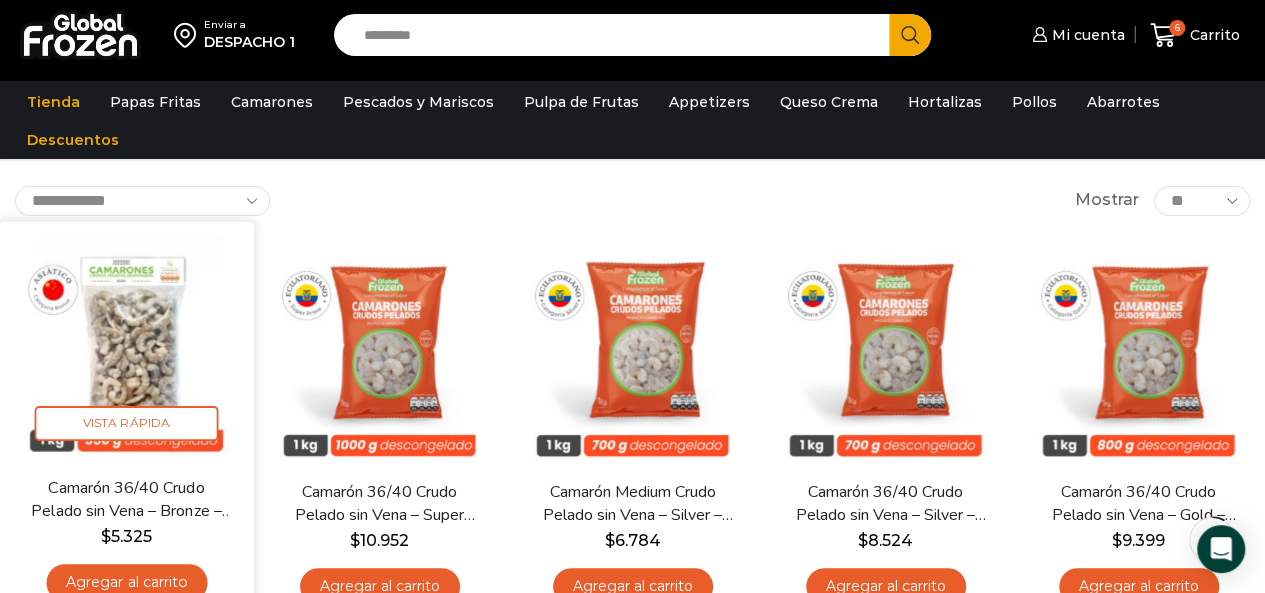 click on "Camarón 36/40 Crudo Pelado sin Vena – Bronze – Caja 10 kg" at bounding box center [126, 499] 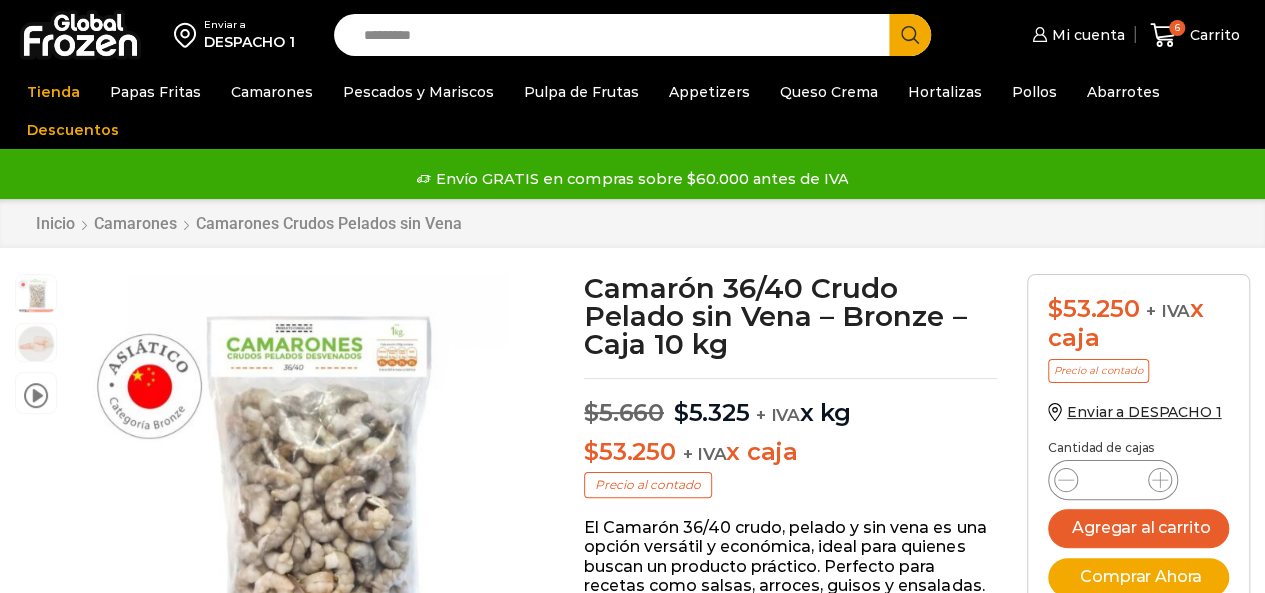 scroll, scrollTop: 1, scrollLeft: 0, axis: vertical 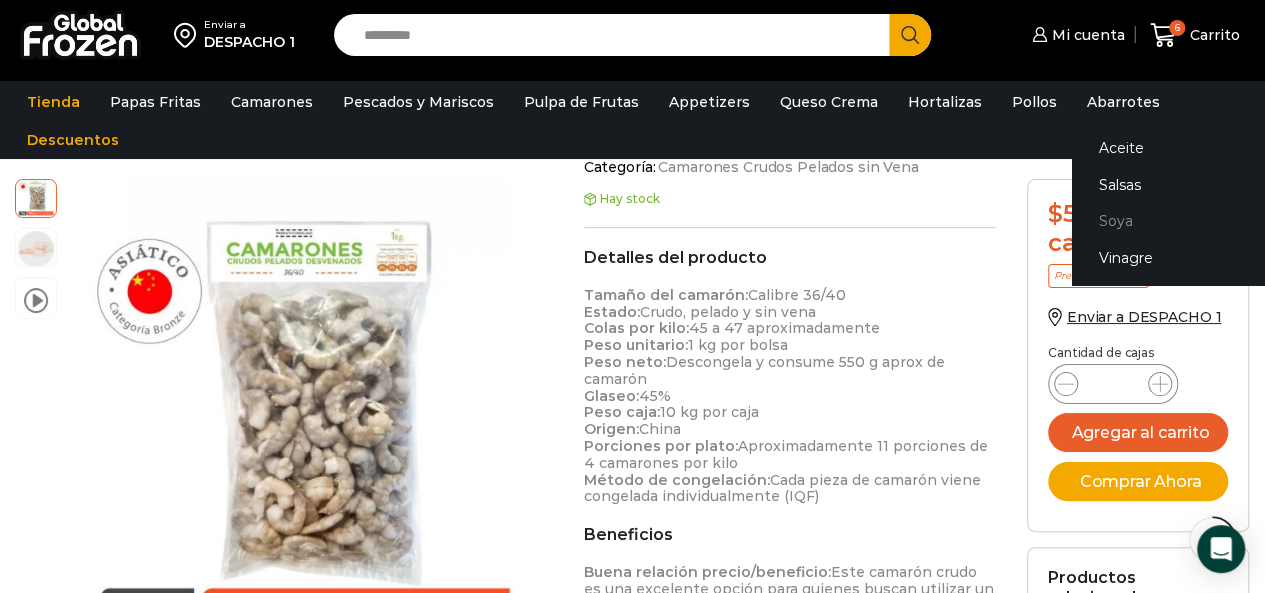 click on "Soya" at bounding box center [1198, 221] 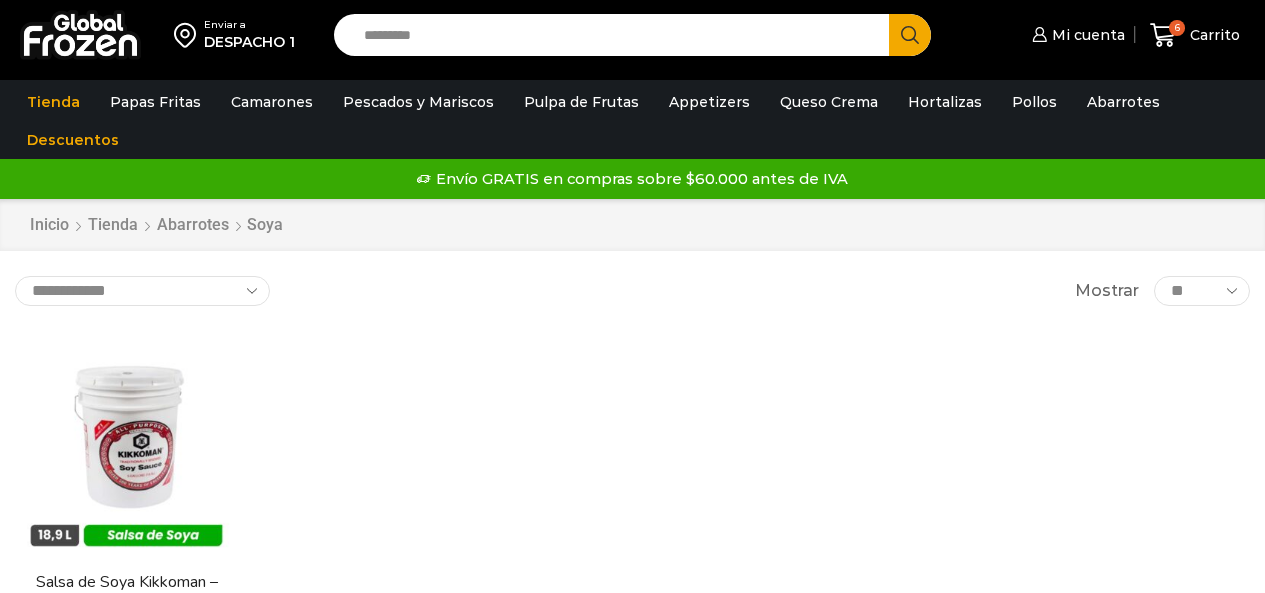 scroll, scrollTop: 0, scrollLeft: 0, axis: both 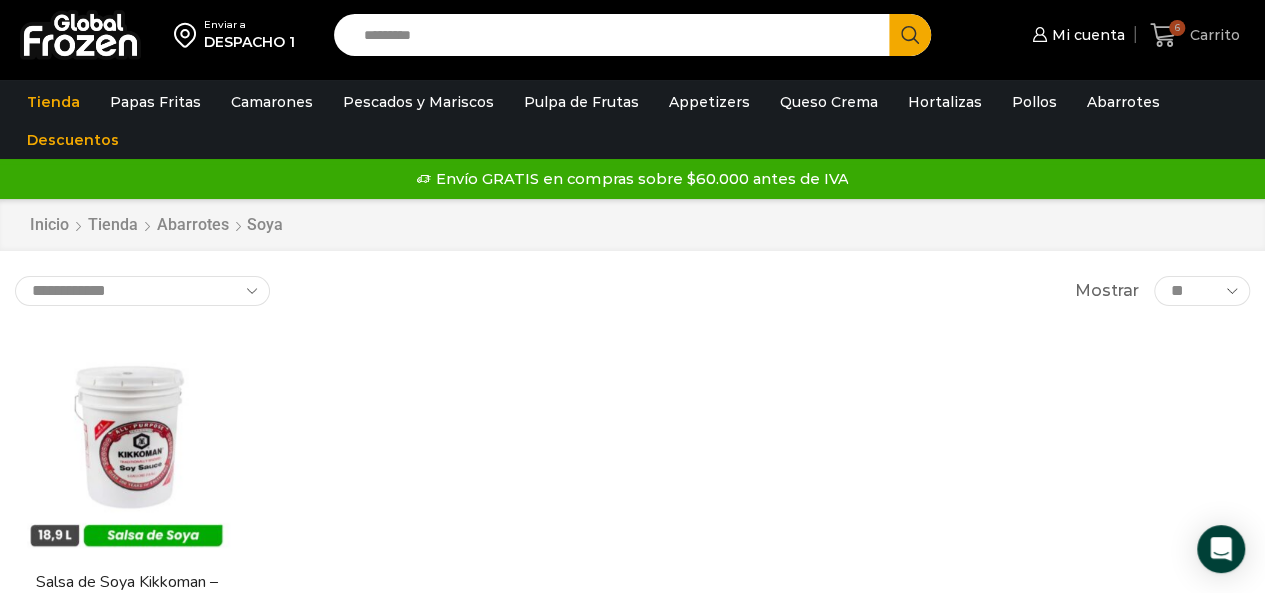 click on "Carrito" at bounding box center [1212, 35] 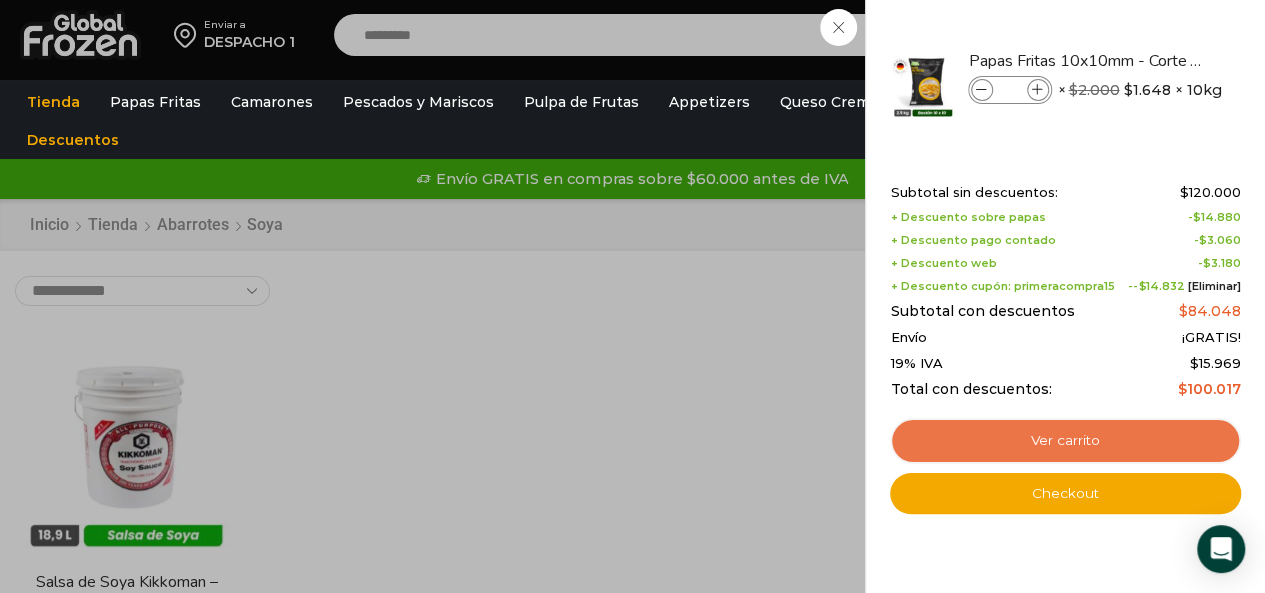 click on "Ver carrito" at bounding box center (1065, 441) 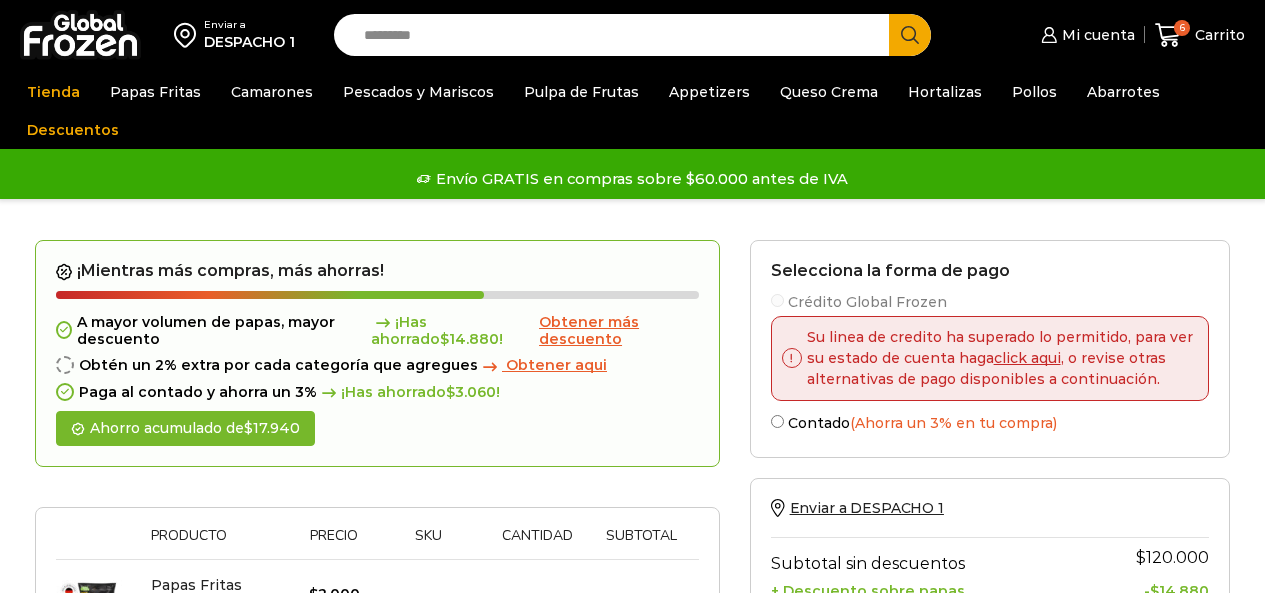 scroll, scrollTop: 0, scrollLeft: 0, axis: both 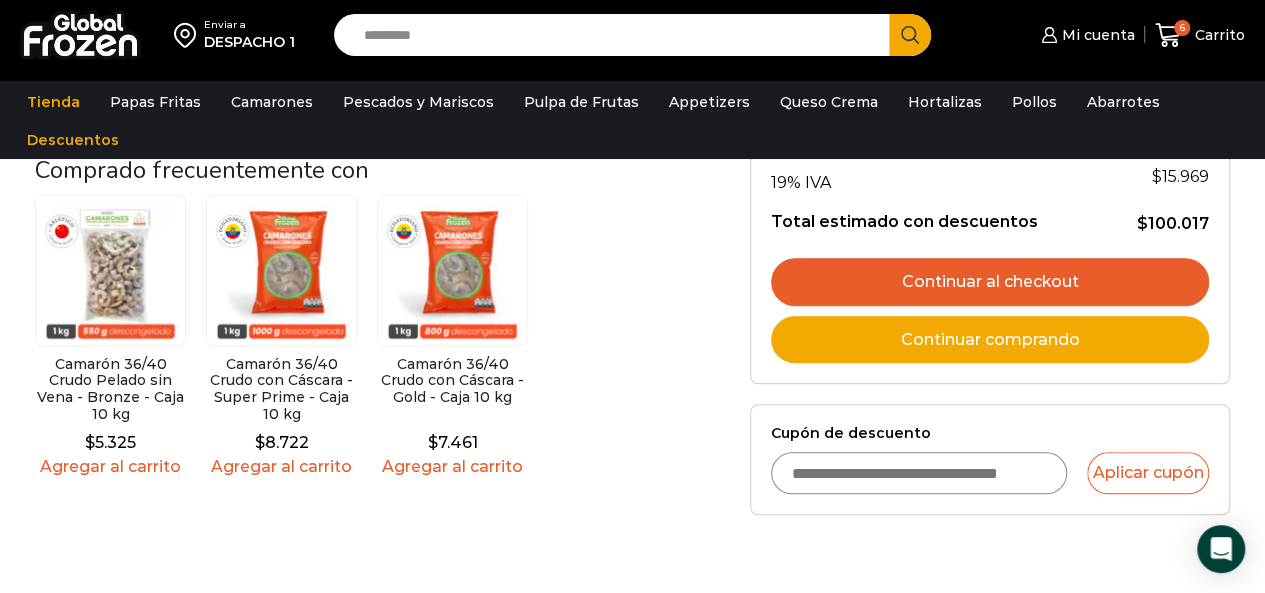 click on "Cupón de descuento" at bounding box center [919, 473] 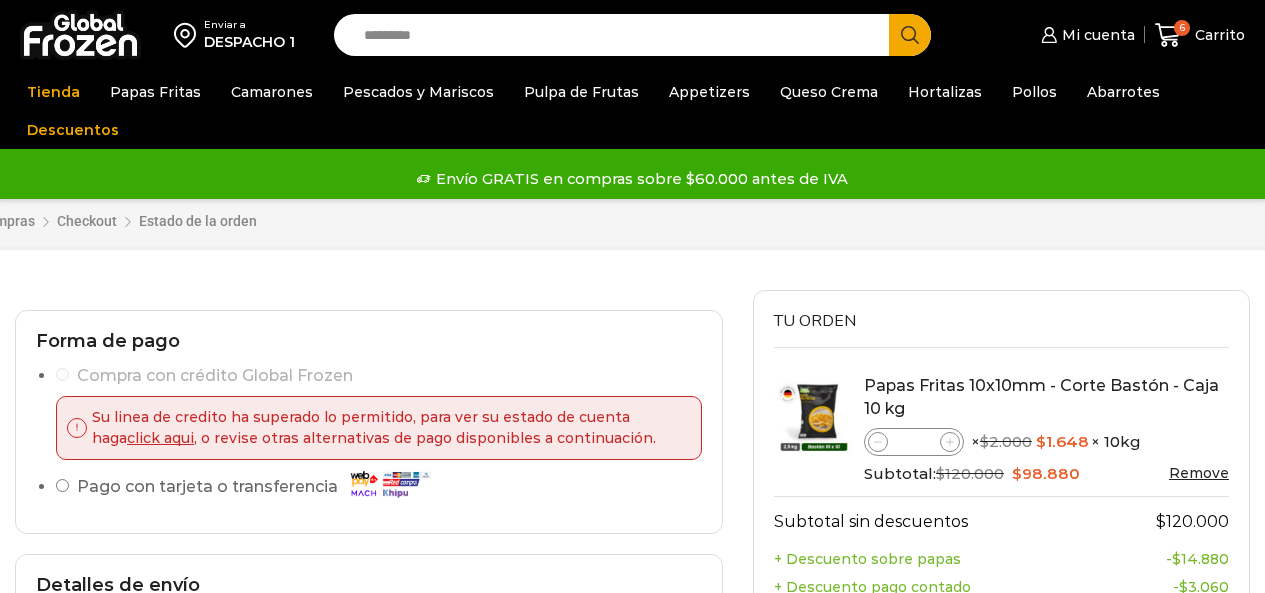 scroll, scrollTop: 0, scrollLeft: 0, axis: both 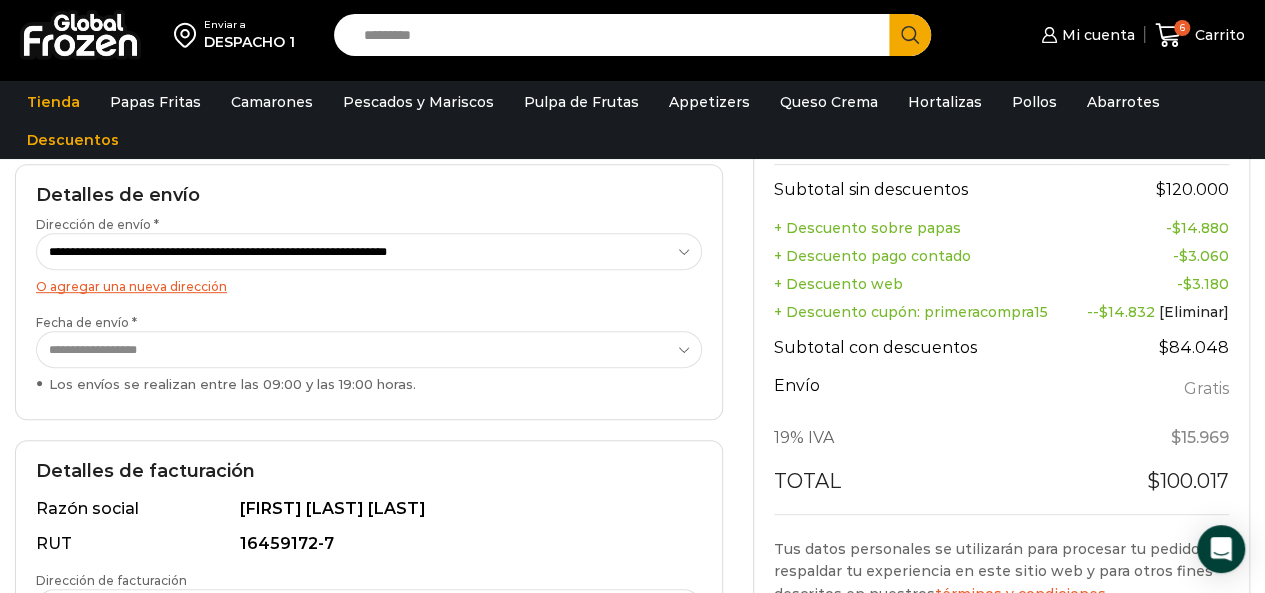 click on "O agregar una nueva dirección" at bounding box center (131, 286) 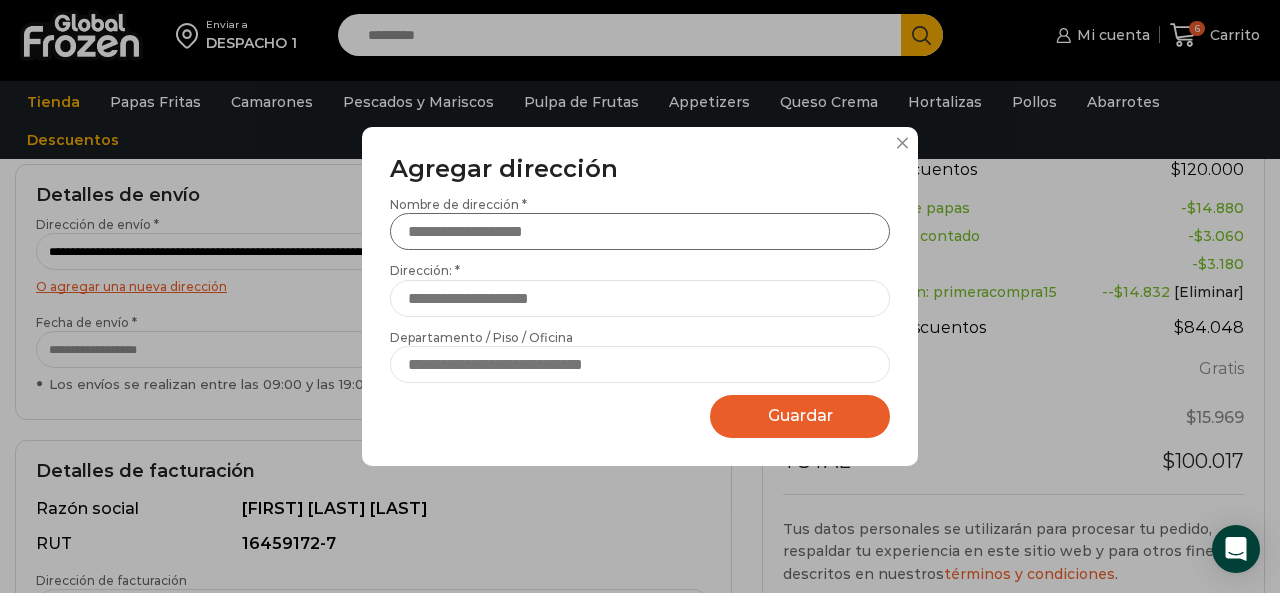 click on "Nombre de dirección *" at bounding box center (640, 231) 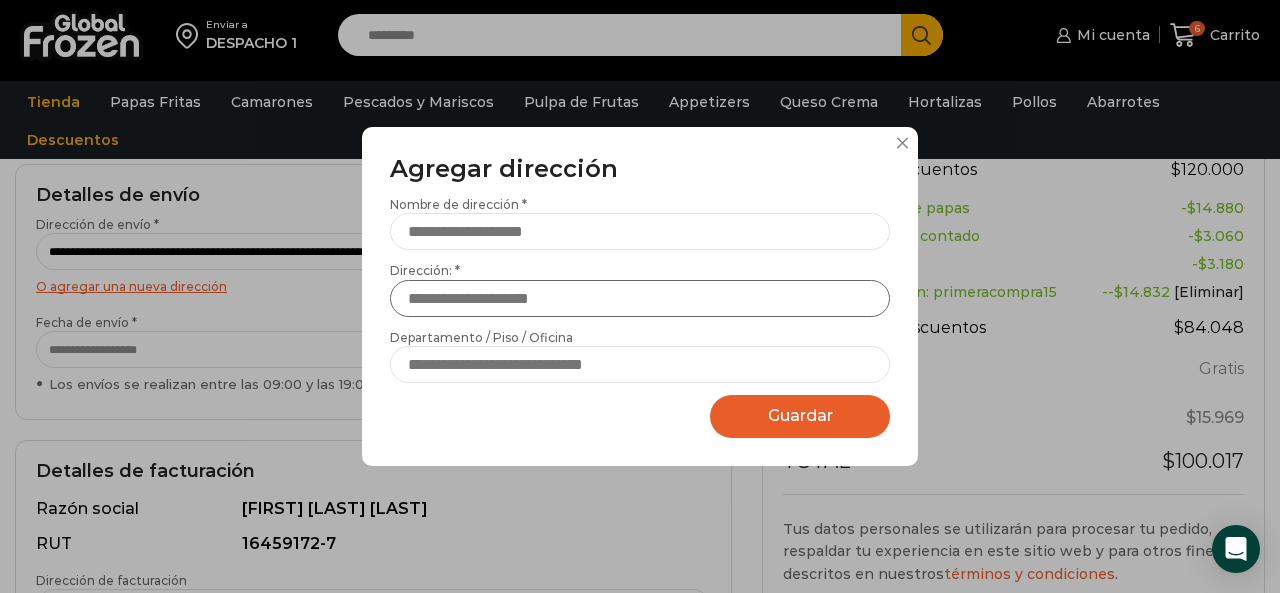 click on "Dirección: *" at bounding box center [640, 298] 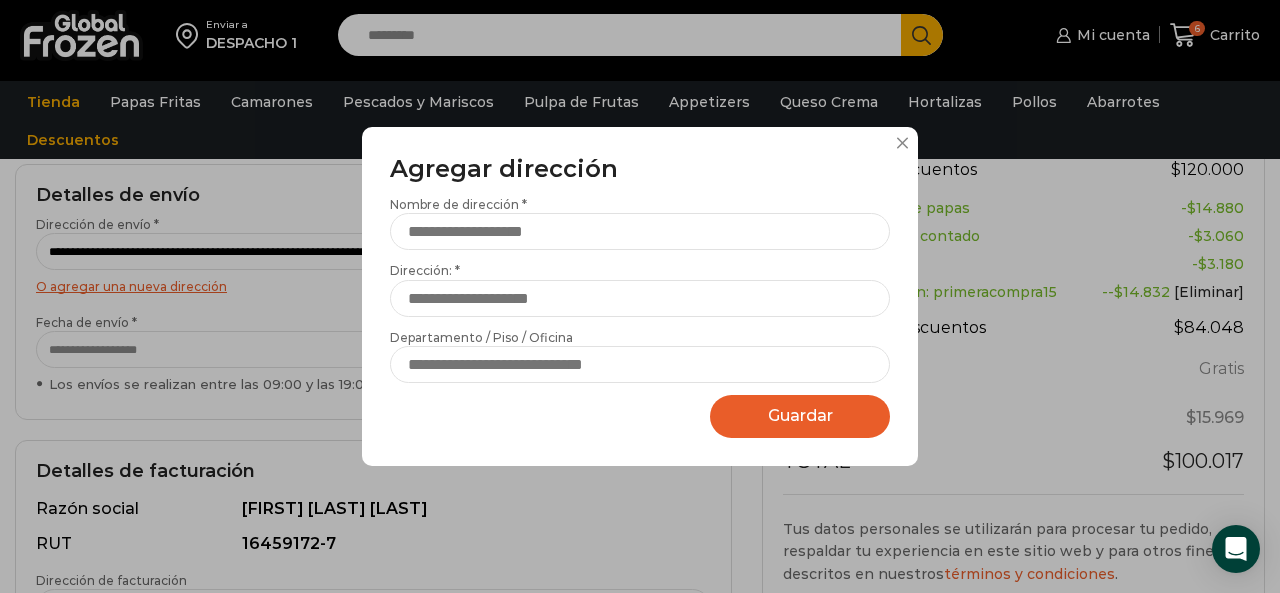 click on "Agregar dirección
Por favor actualice su dirección de envío actual
Nombre de dirección *
Dirección: *
Sin número de calle
Departamento / Piso / Oficina
Marcar como dirección predeterminada
Esta es la dirección de facturación
Street
U_DCO
ZipCode
City
County
Country
Guardar Guardando..." at bounding box center (640, 296) 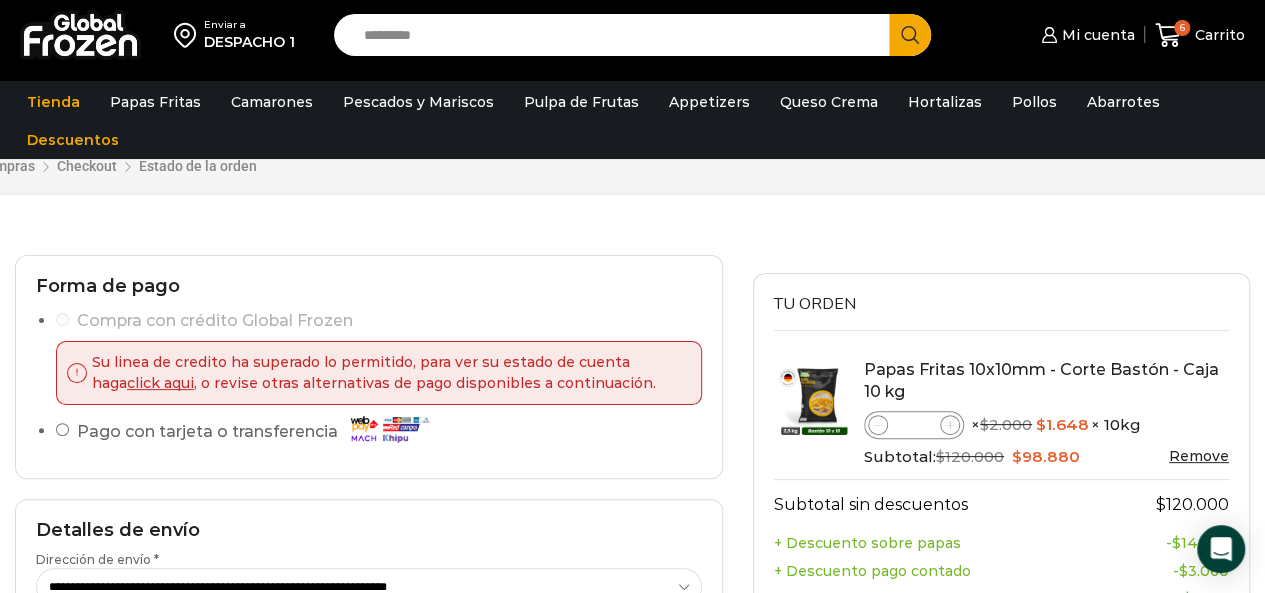 scroll, scrollTop: 0, scrollLeft: 0, axis: both 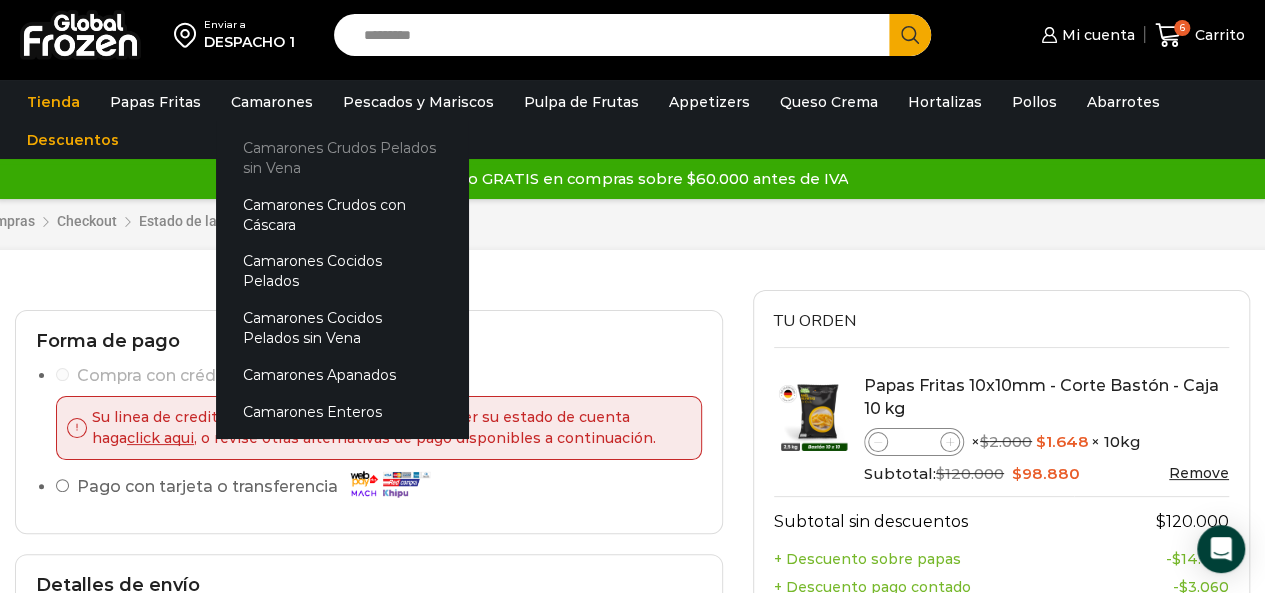 click on "Camarones Crudos Pelados sin Vena" at bounding box center [342, 157] 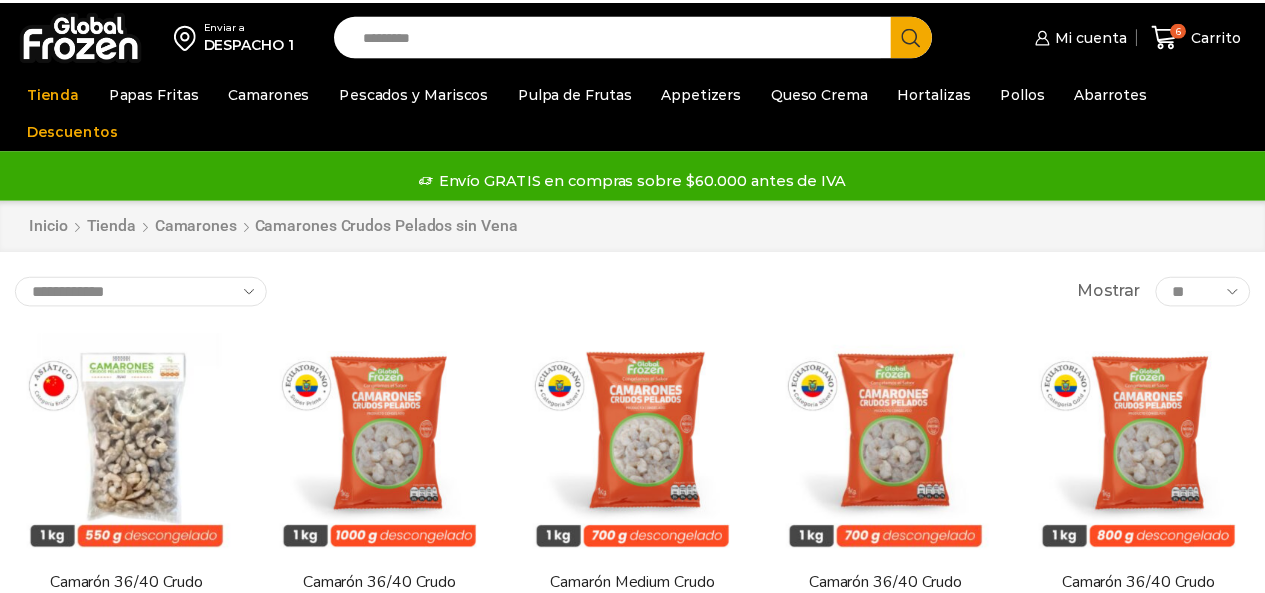 scroll, scrollTop: 0, scrollLeft: 0, axis: both 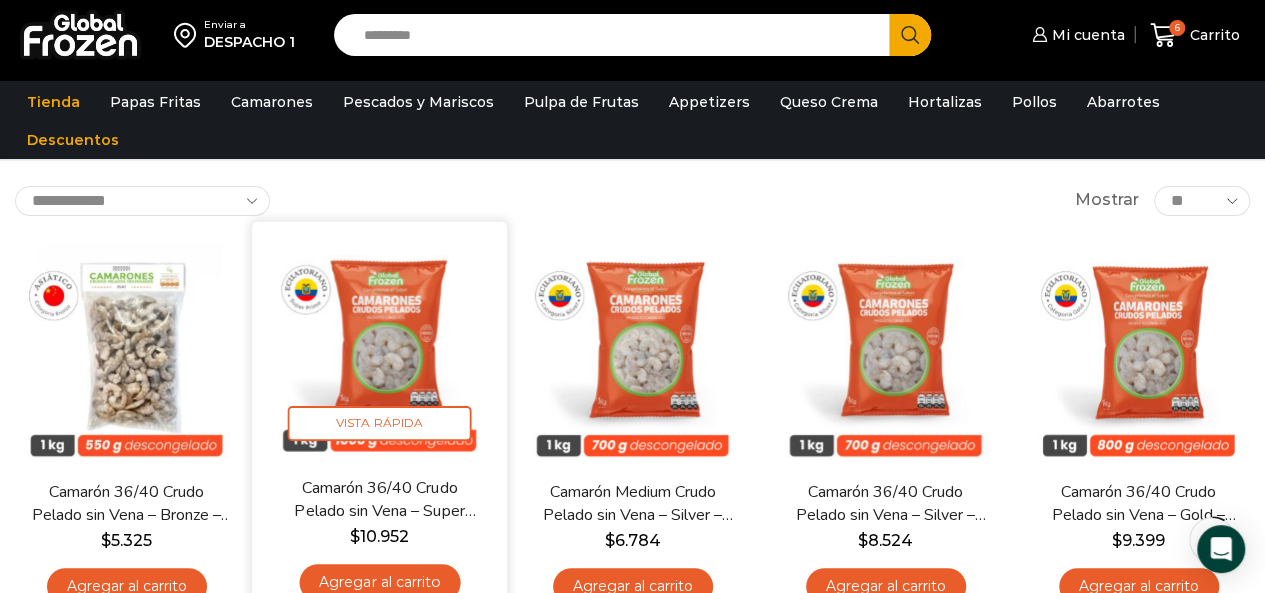 click at bounding box center [379, 349] 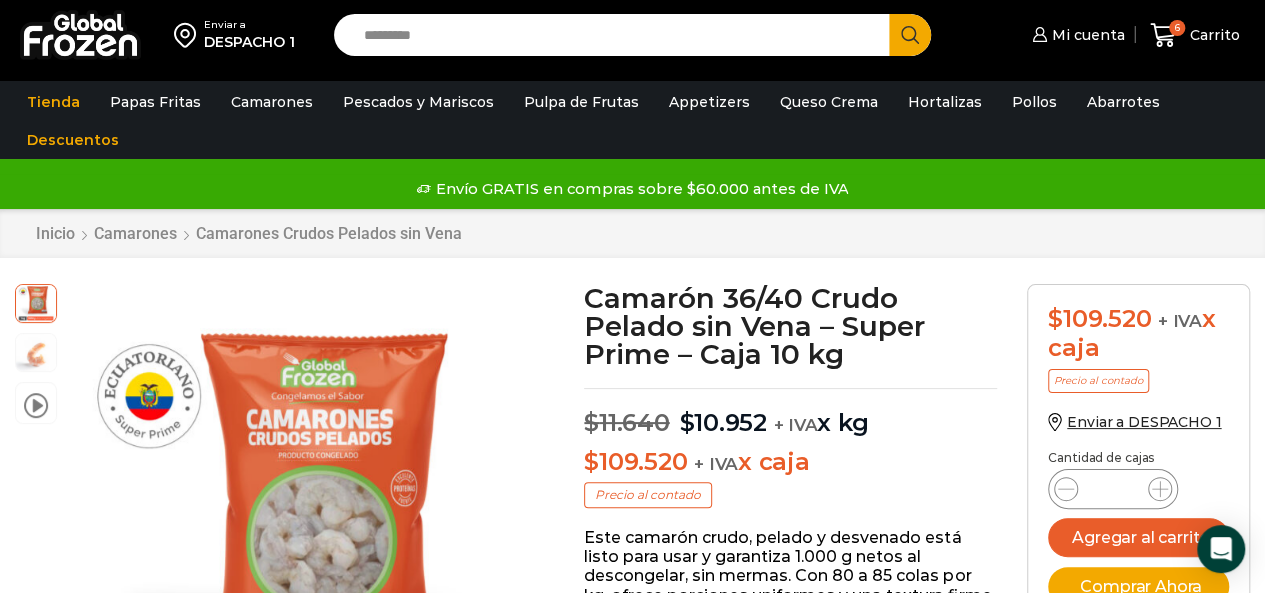 scroll, scrollTop: 1, scrollLeft: 0, axis: vertical 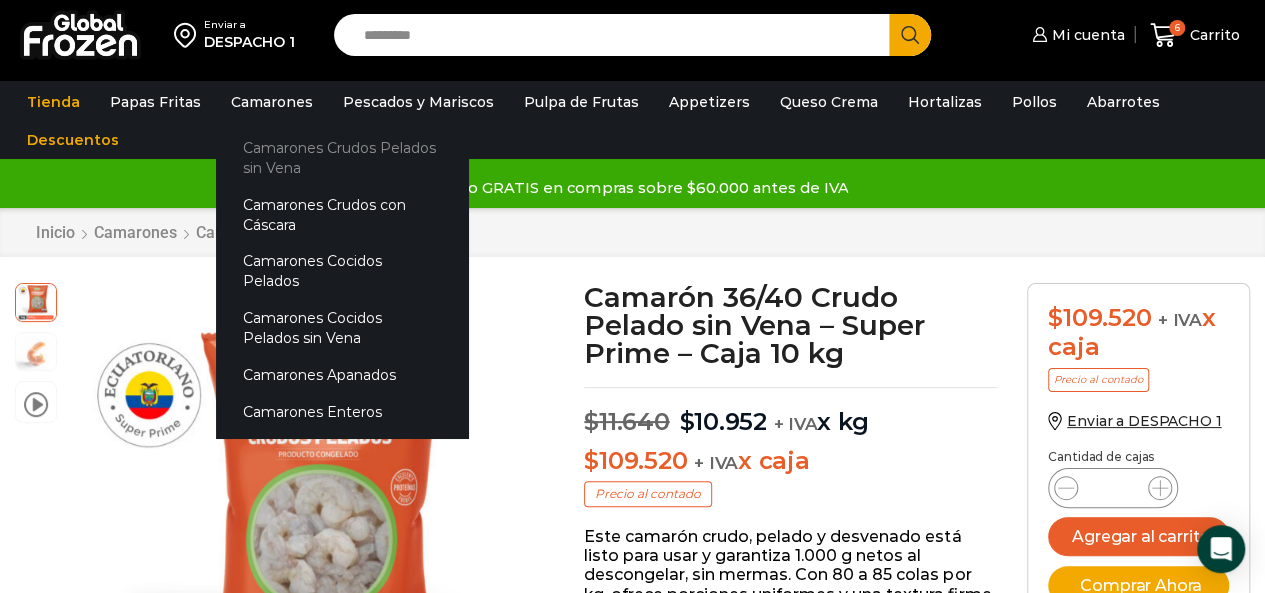 click on "Camarones Crudos Pelados sin Vena" at bounding box center [342, 157] 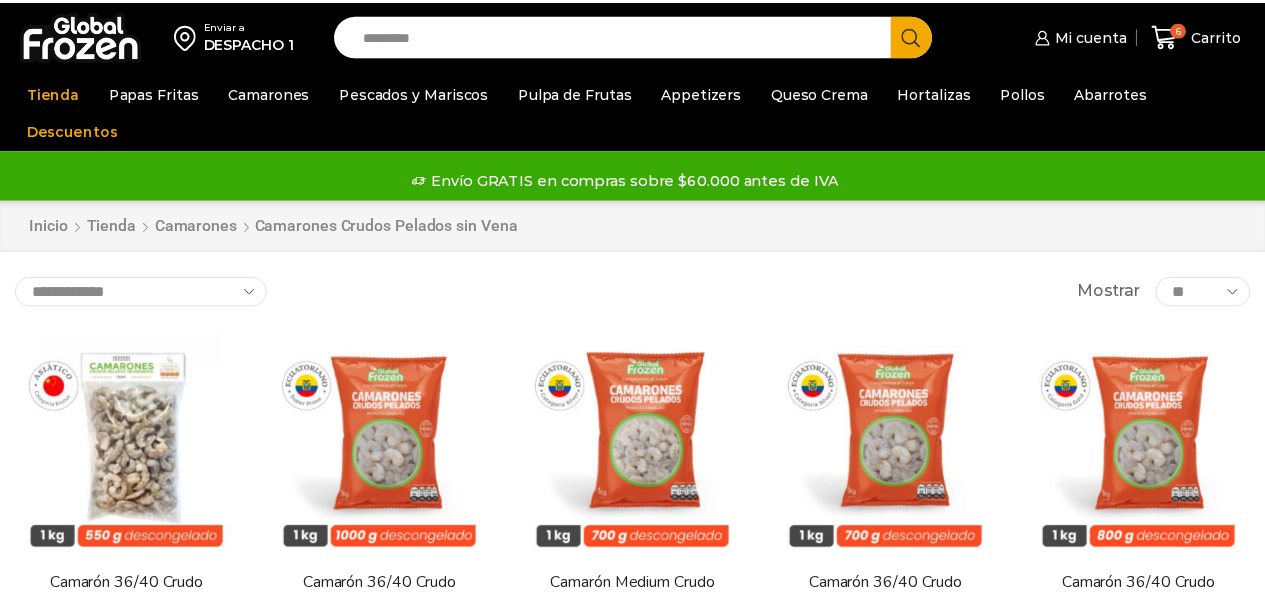 scroll, scrollTop: 0, scrollLeft: 0, axis: both 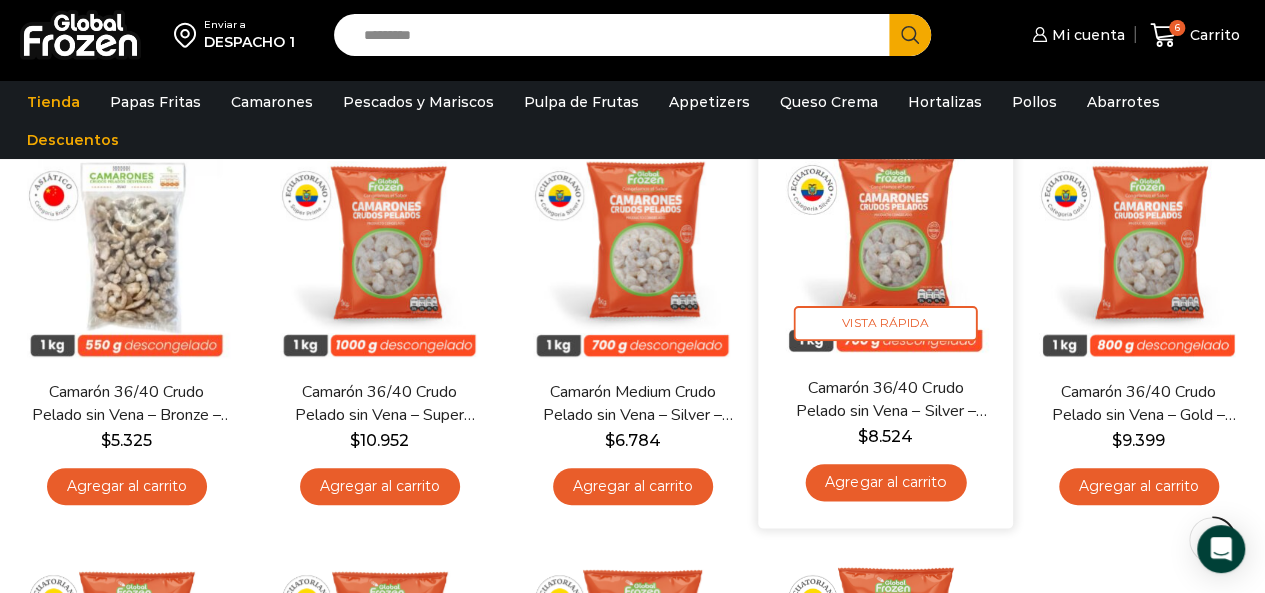 click on "Camarón 36/40 Crudo Pelado sin Vena – Silver – Caja 10 kg" at bounding box center (885, 399) 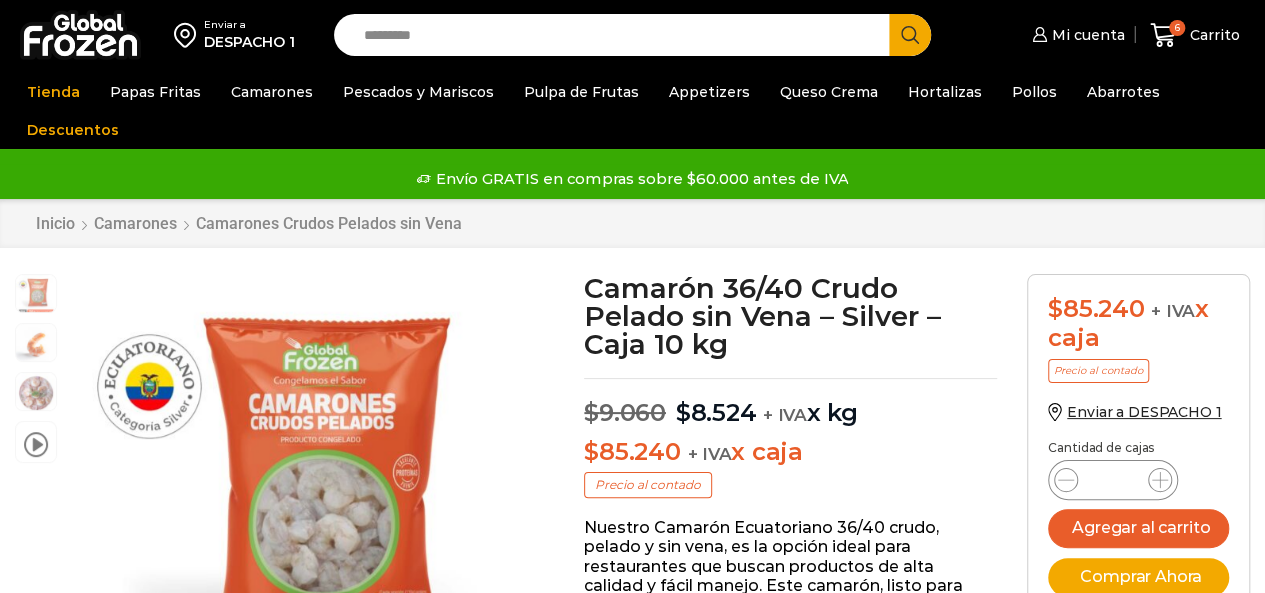 scroll, scrollTop: 1, scrollLeft: 0, axis: vertical 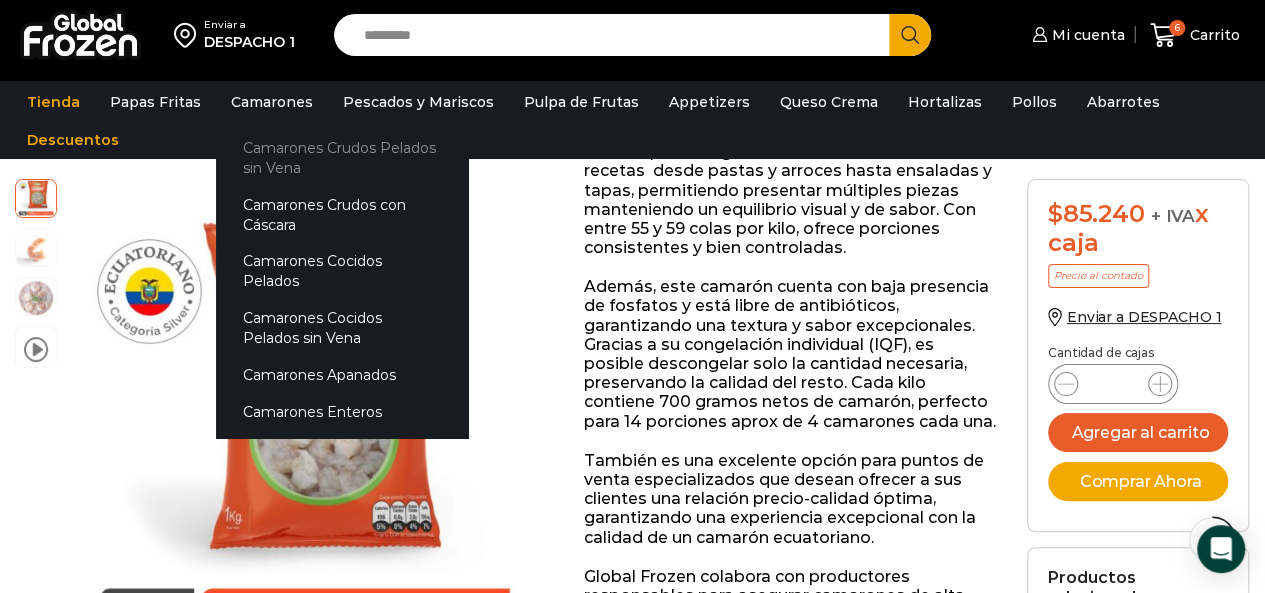 click on "Camarones Crudos Pelados sin Vena" at bounding box center [342, 157] 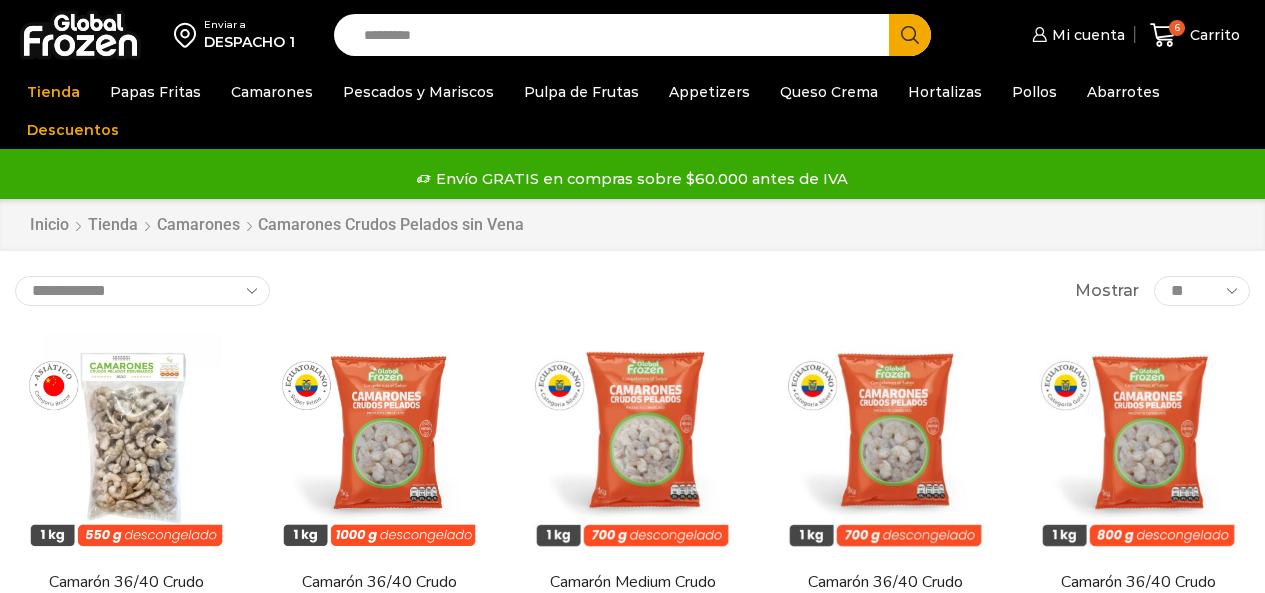 scroll, scrollTop: 0, scrollLeft: 0, axis: both 